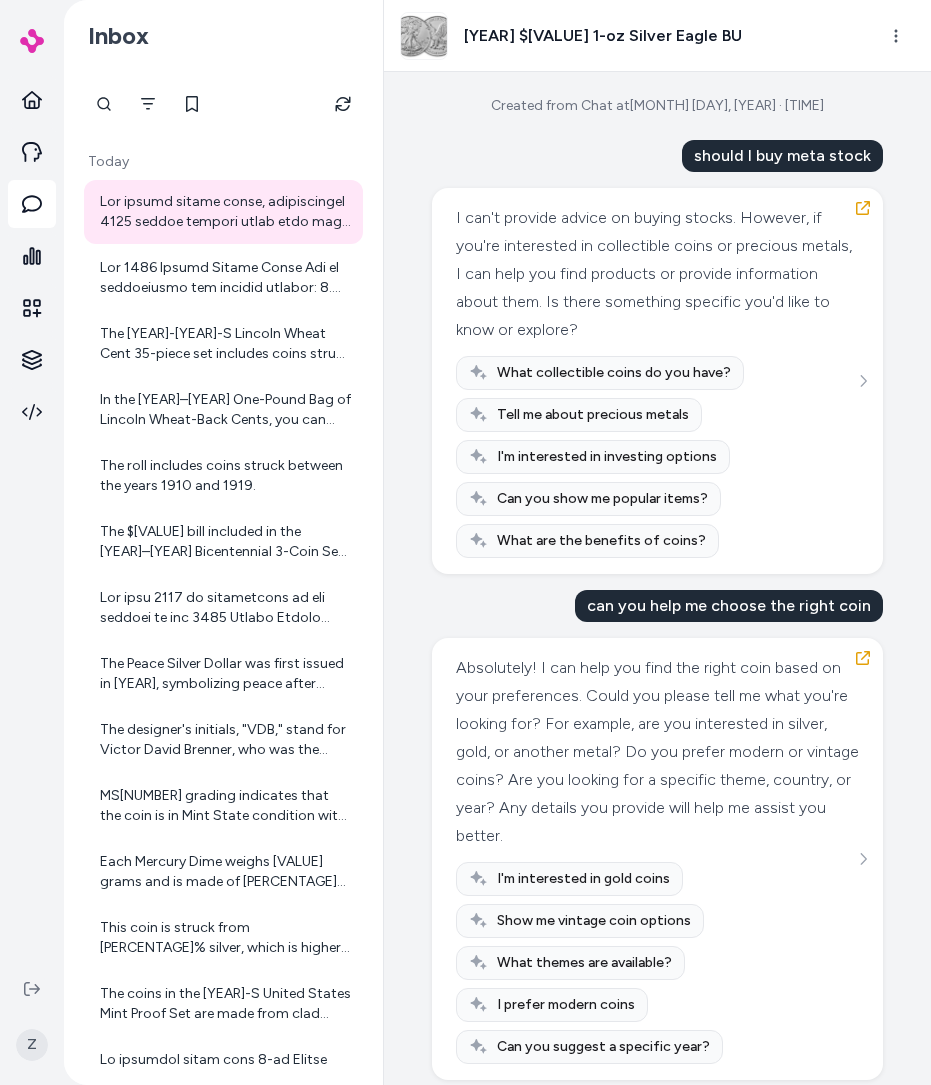 scroll, scrollTop: 0, scrollLeft: 0, axis: both 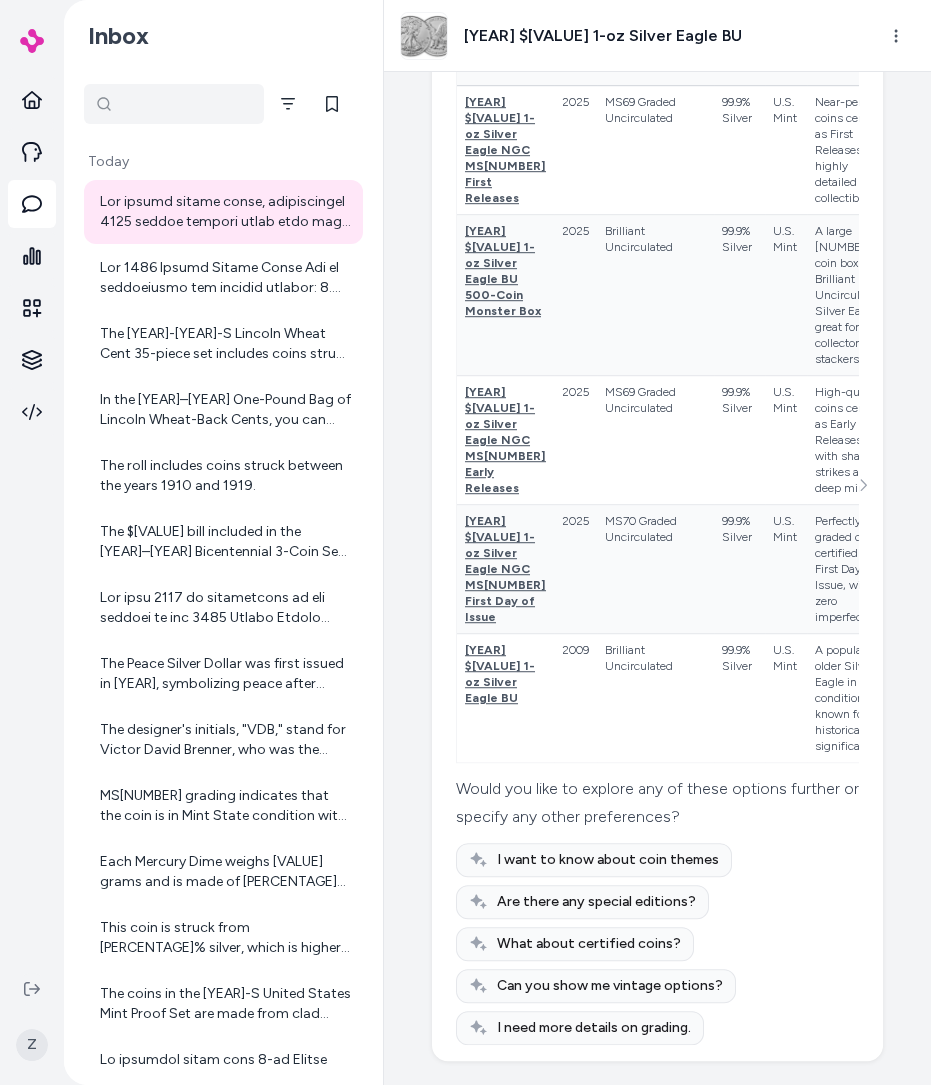 click at bounding box center [174, 104] 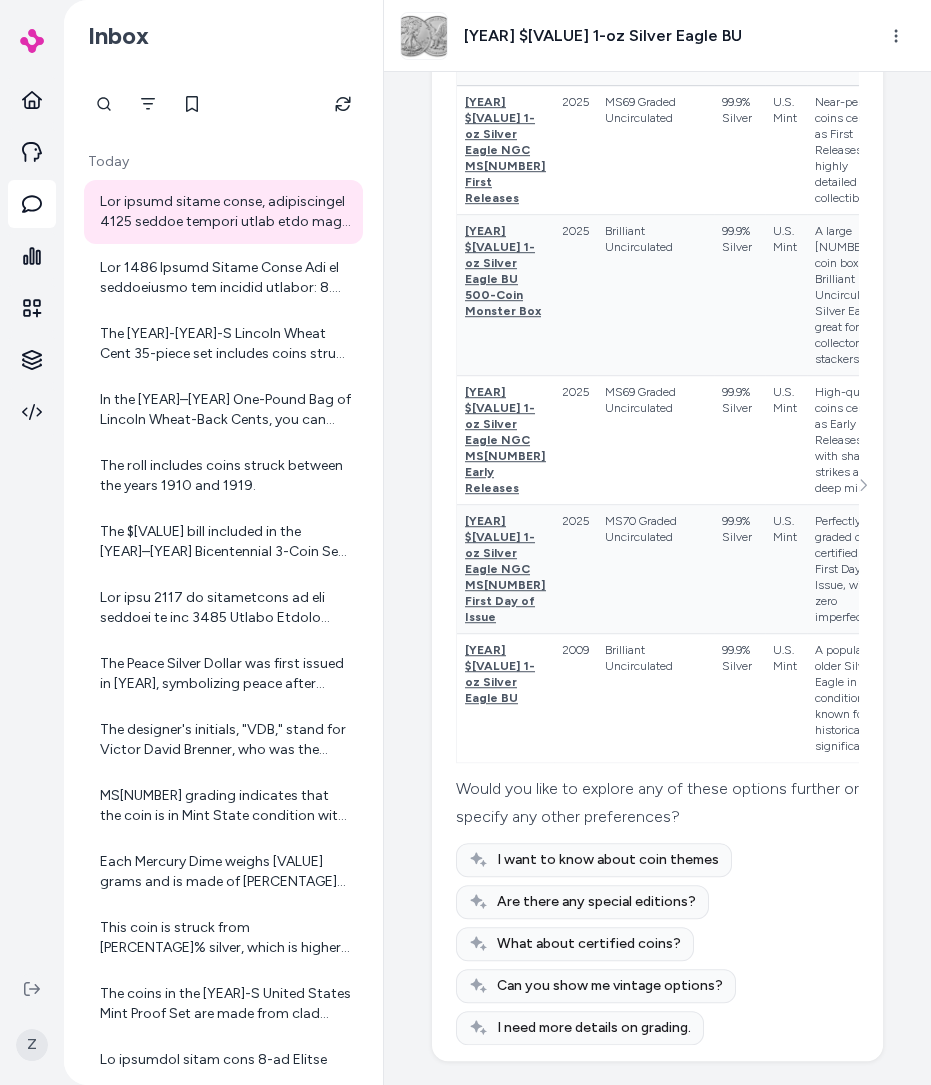 click on "Inbox" at bounding box center (223, 36) 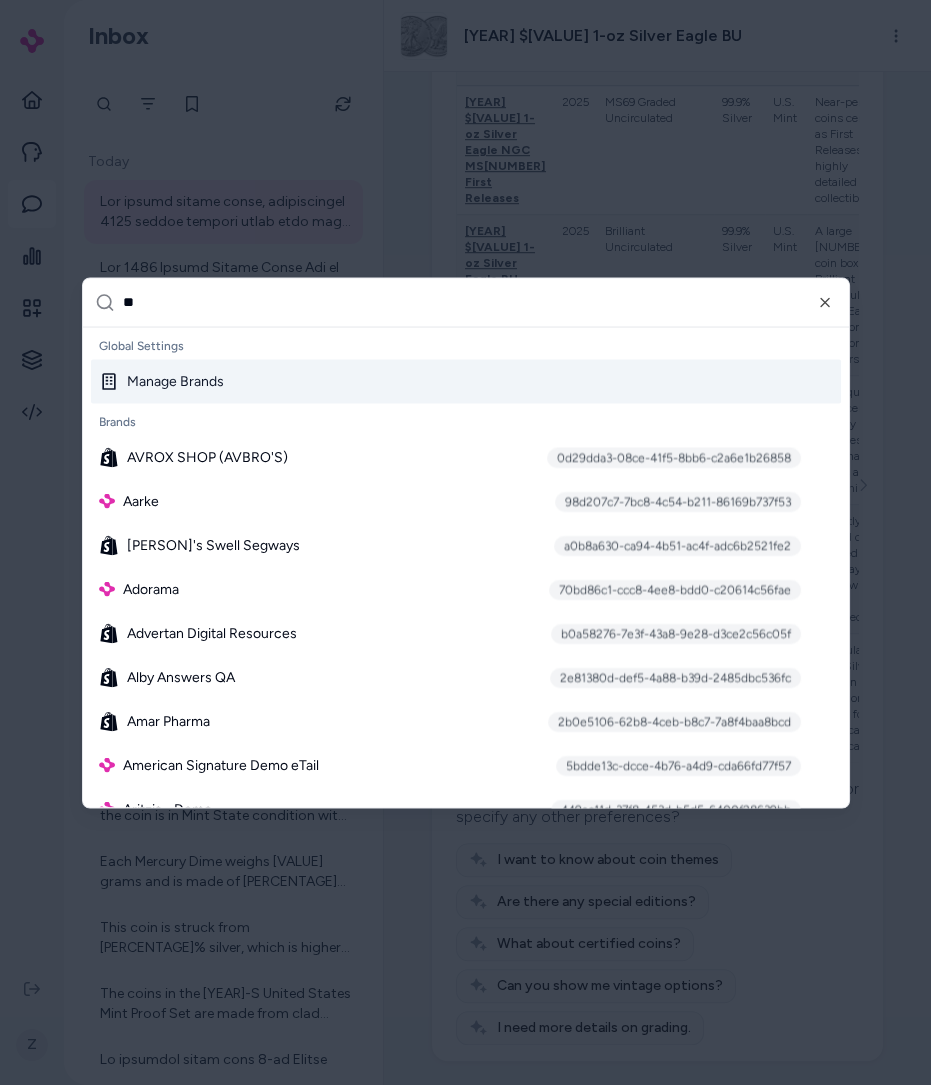 type on "*" 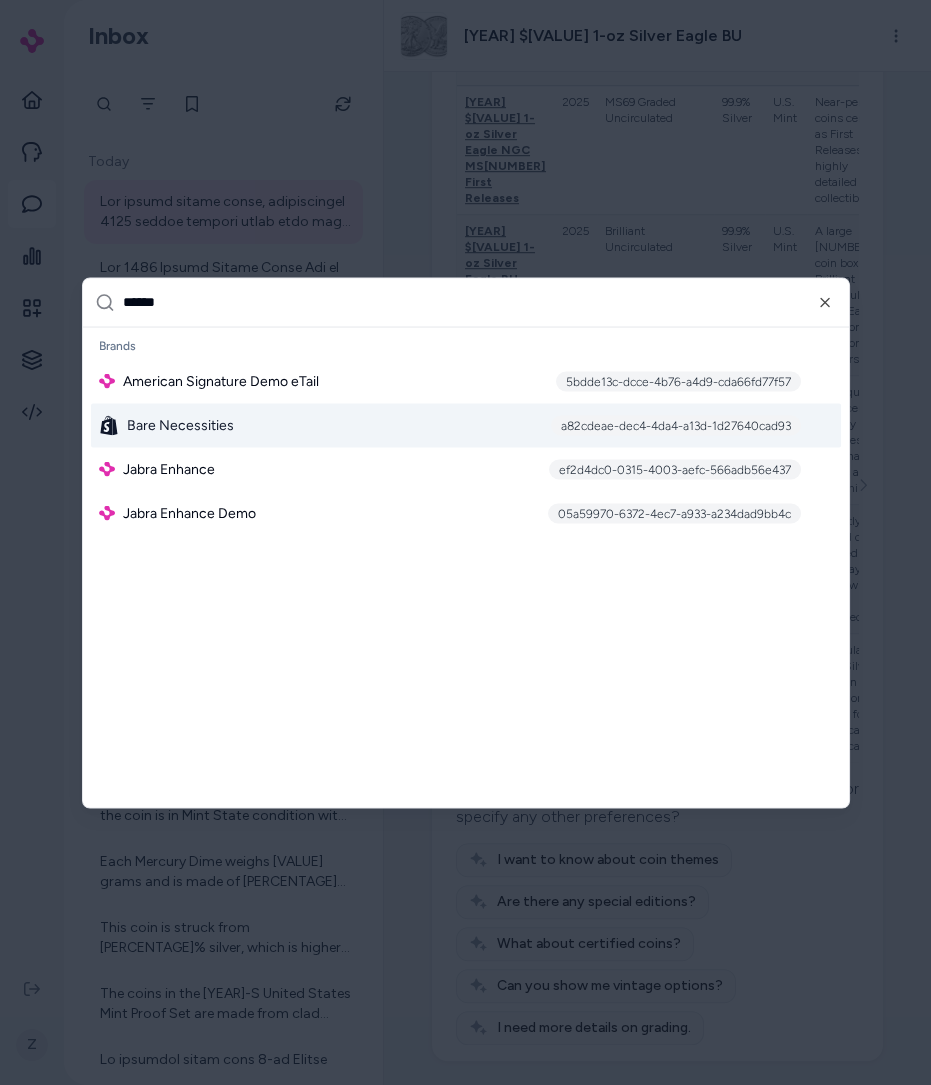 type on "******" 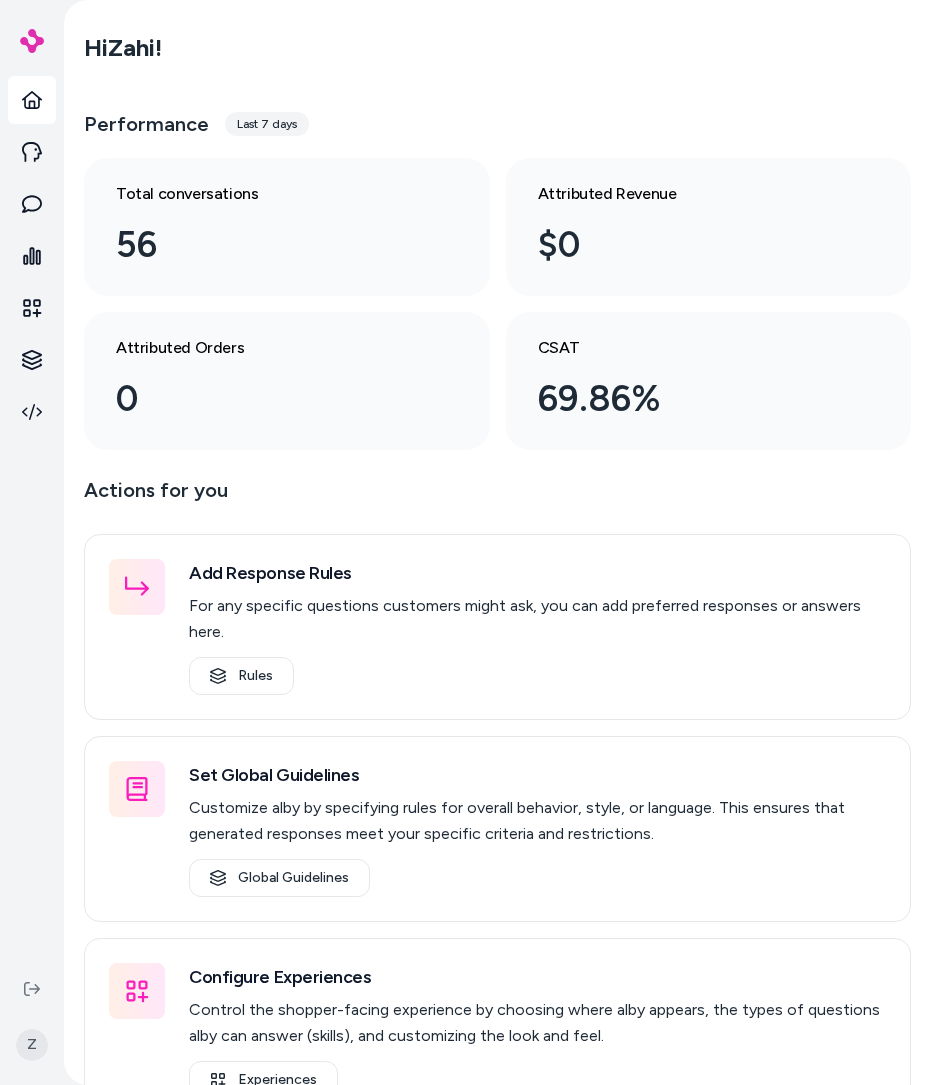 scroll, scrollTop: 0, scrollLeft: 0, axis: both 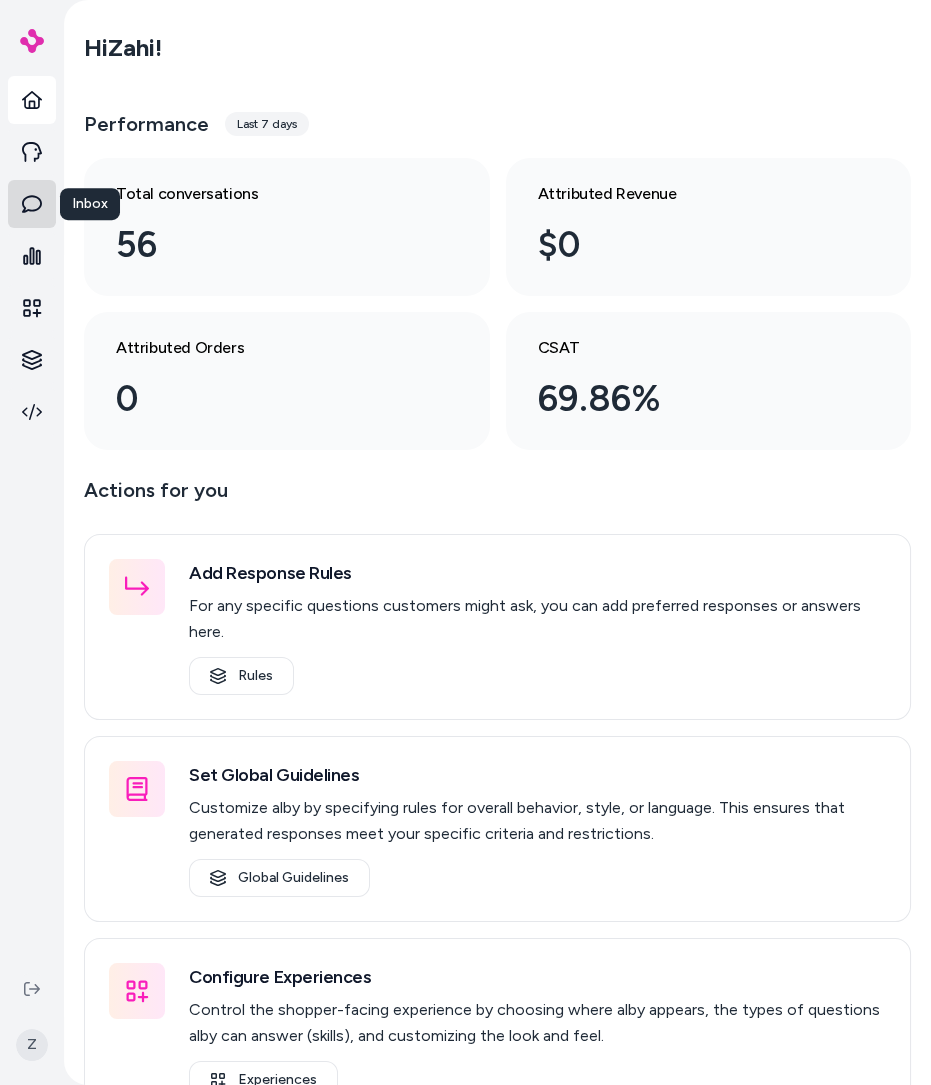 click 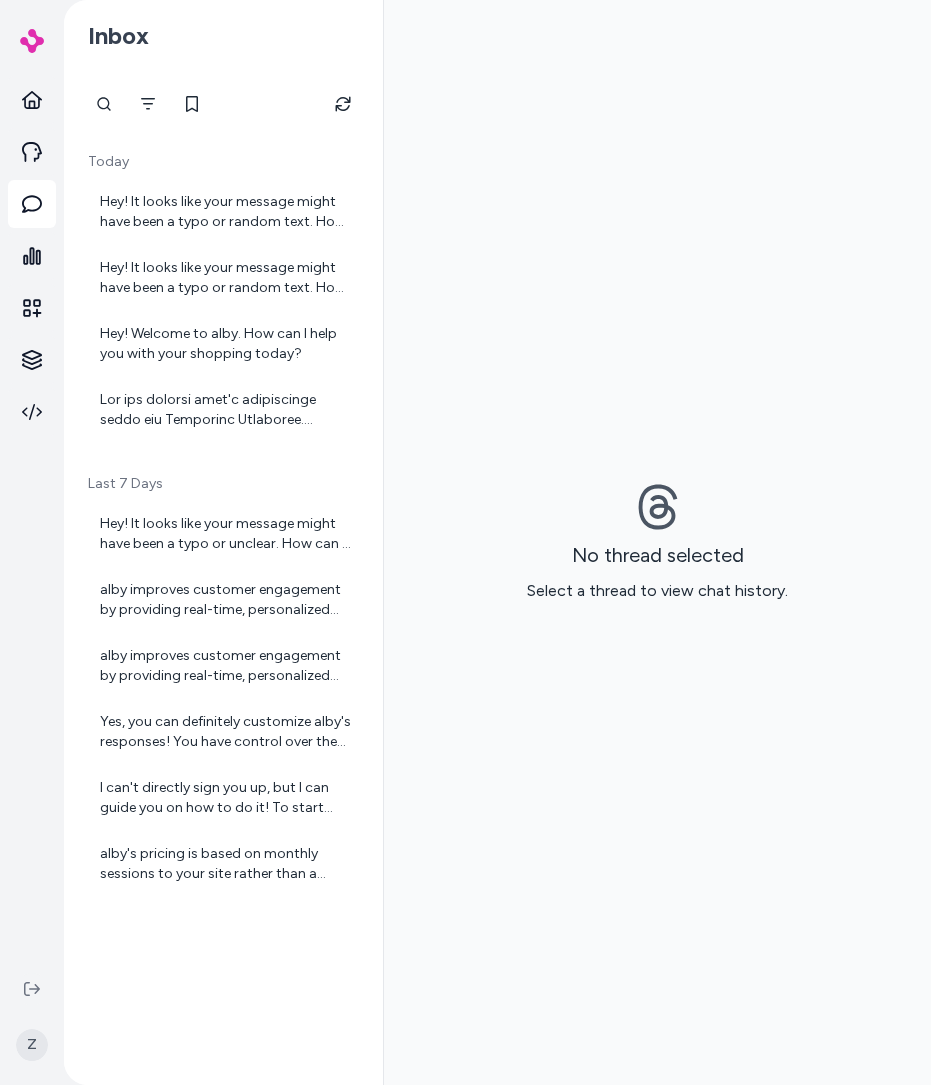 click on "No thread selected Select a thread to view chat history." at bounding box center [657, 542] 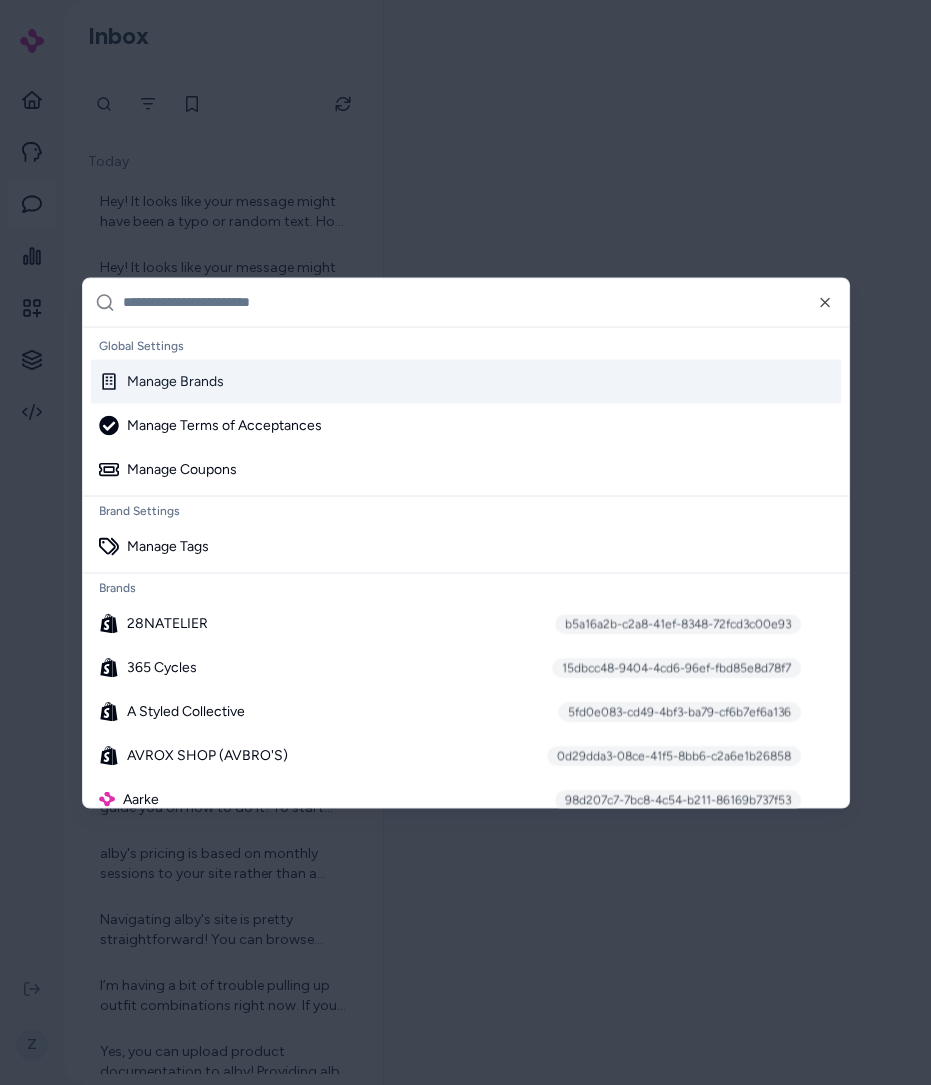type on "*" 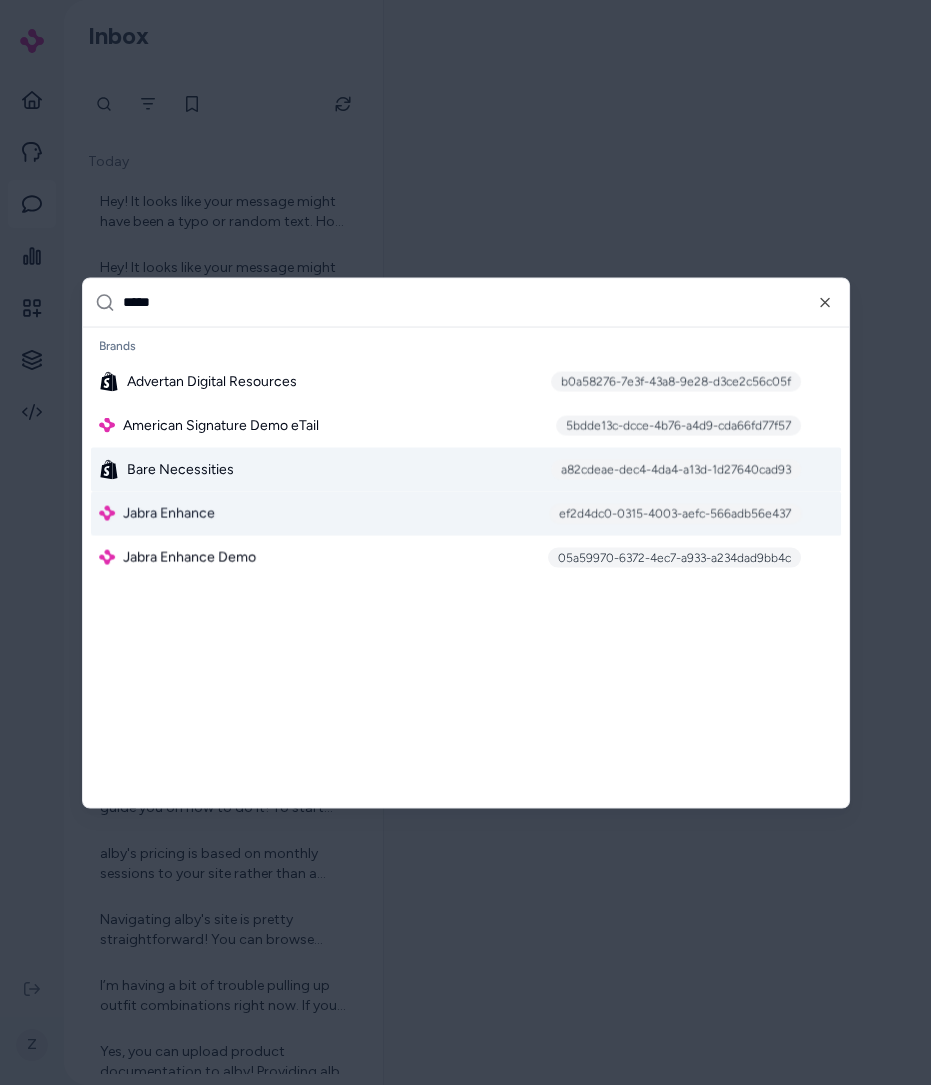 type on "*****" 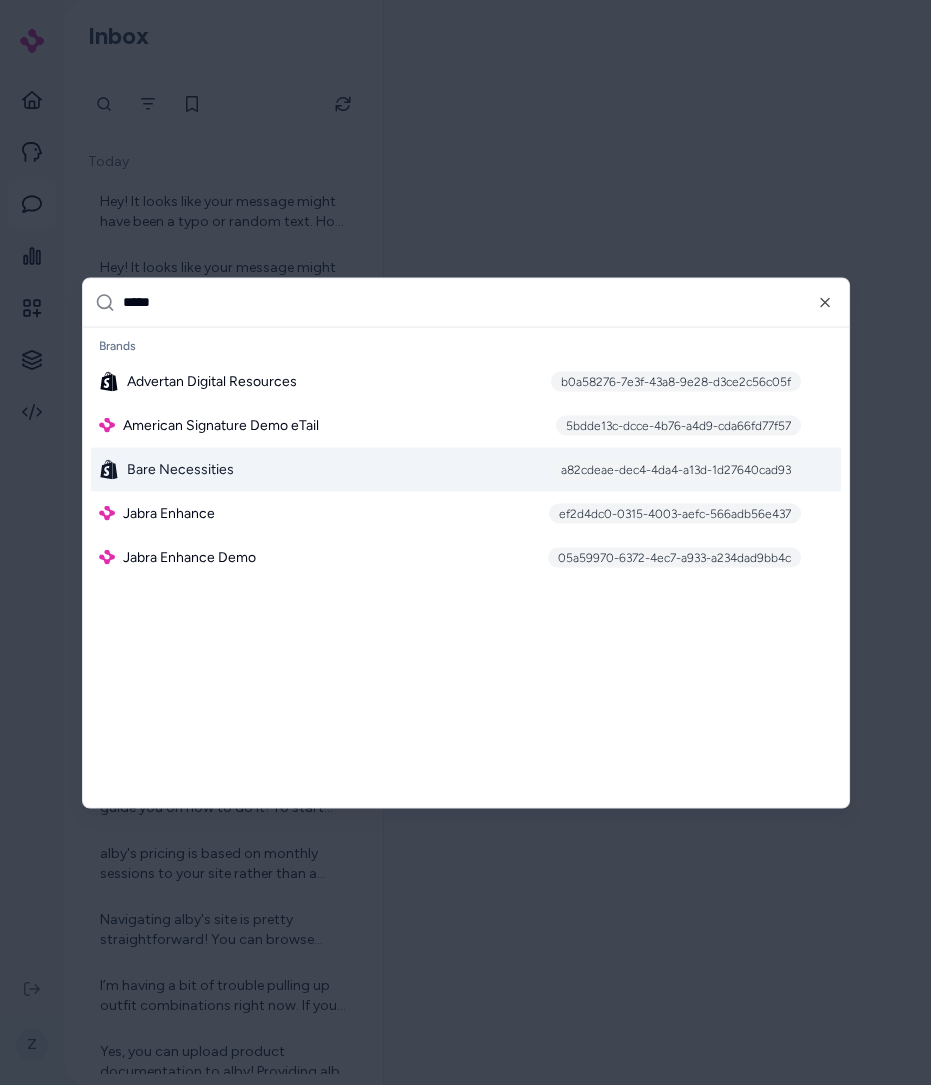 click on "Bare Necessities [UUID]" at bounding box center [466, 469] 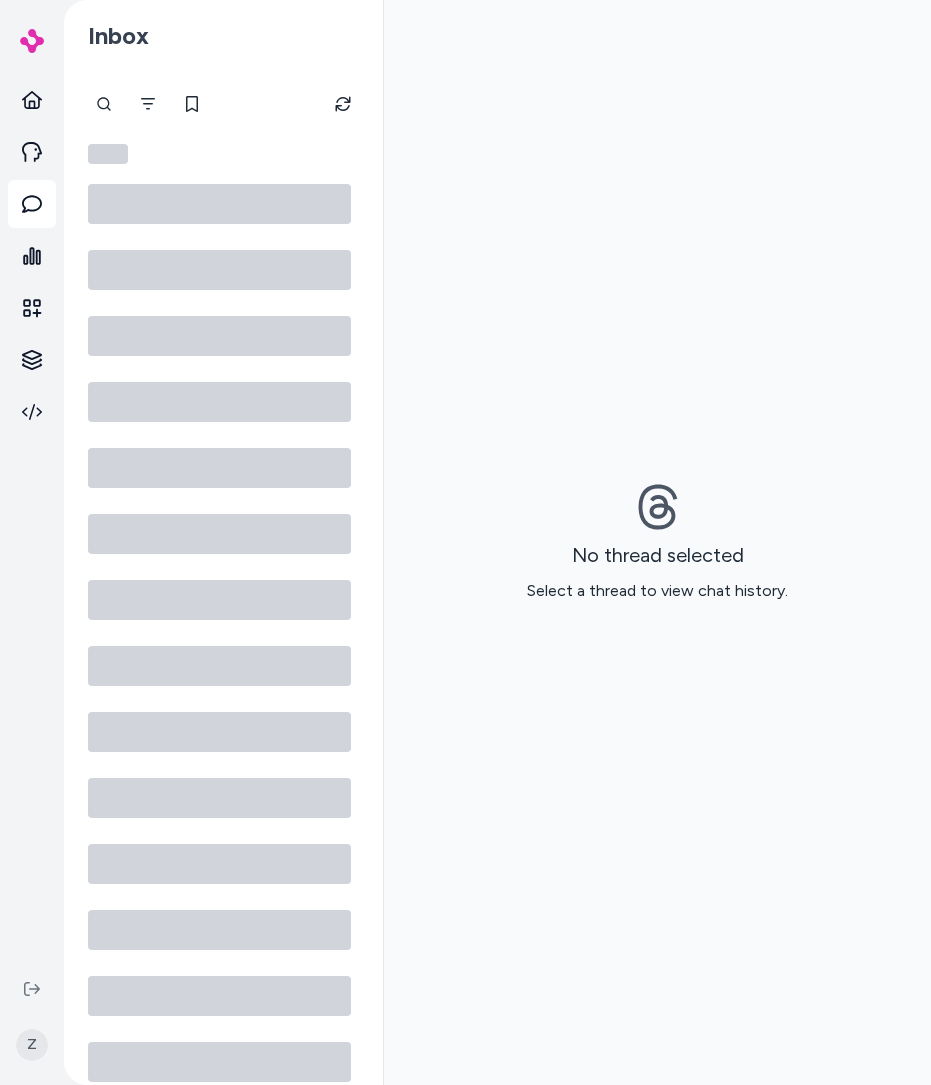 scroll, scrollTop: 0, scrollLeft: 0, axis: both 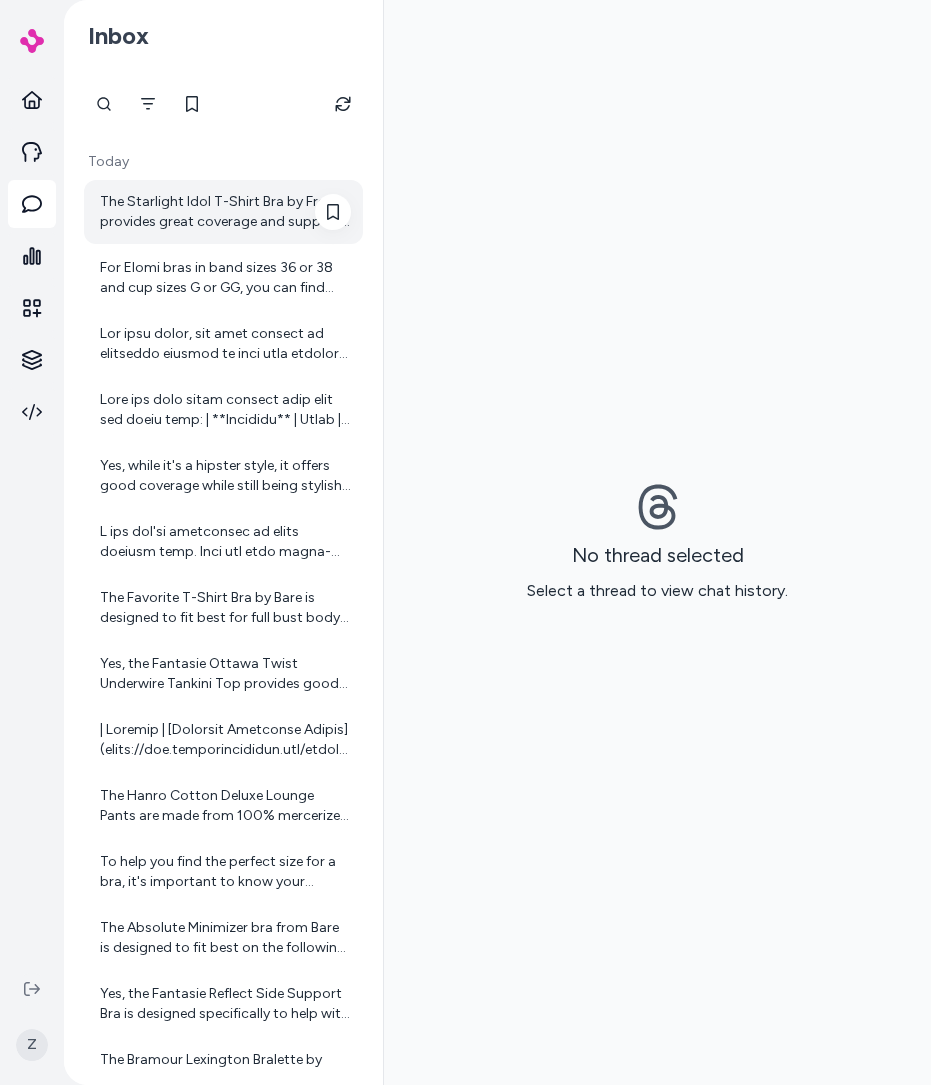 click on "The Starlight Idol T-Shirt Bra by Freya provides great coverage and support with its smooth underwire and foam-lined balcony style cups. It is designed for full coverage and has features like reinforced side panels and adjustable straps to customize the fit, which contribute to good support. However, the specific support level is not explicitly mentioned in the product details. If you need a bra with a particular support level, I can help you find one that matches your needs." at bounding box center (225, 212) 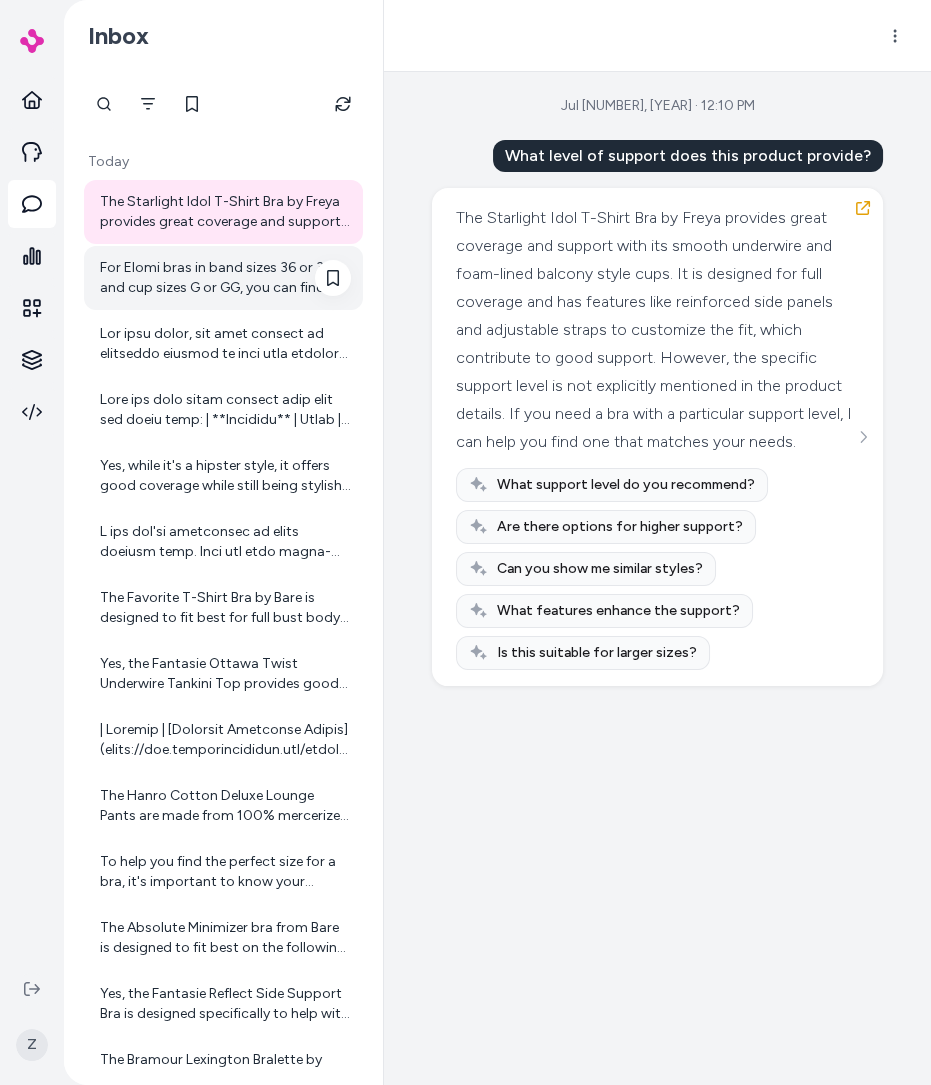 click on "For Elomi bras in band sizes 36 or 38 and cup sizes G or GG, you can find several options that cater to your size range. Elomi is known for designing bras that provide excellent support and comfort for fuller busts.
If you want, I can help you find Elomi bras available in those sizes or suggest styles that are popular for your size range. Would you like me to do that?" at bounding box center (225, 278) 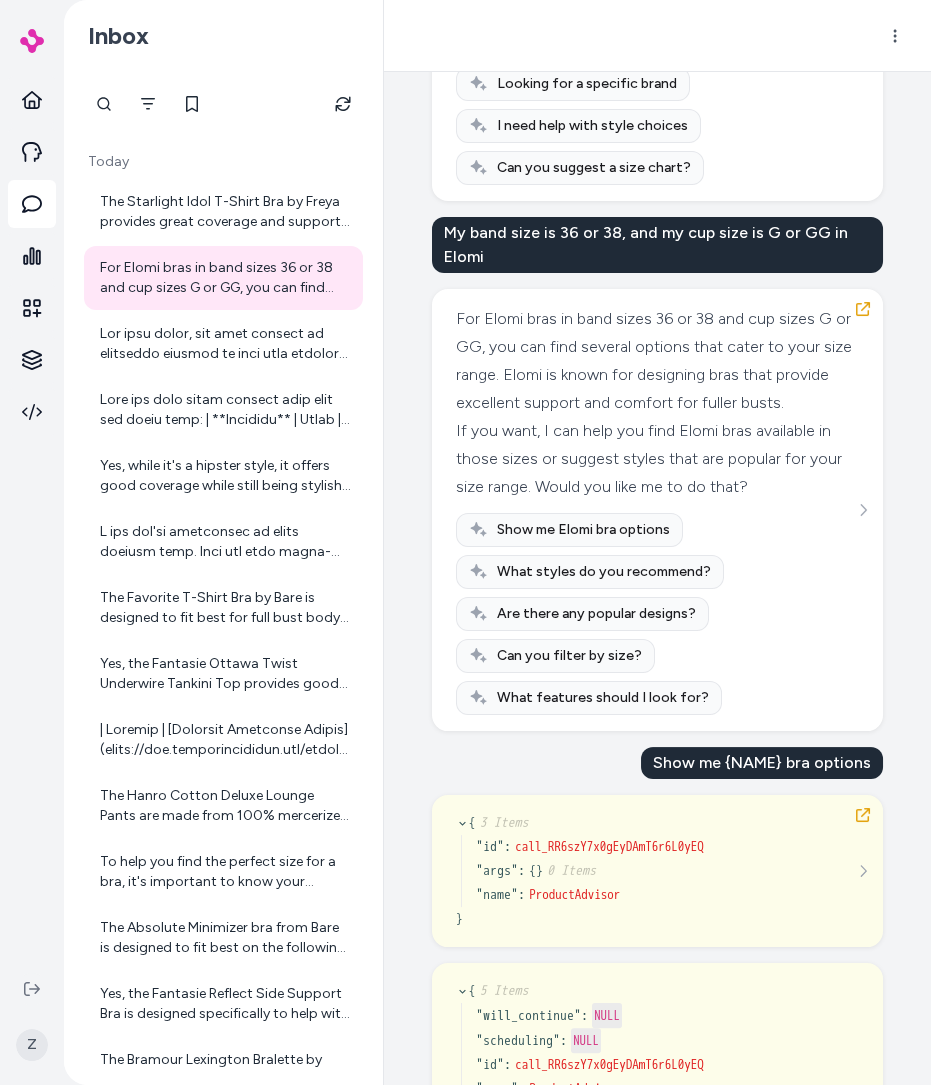 scroll, scrollTop: 304, scrollLeft: 0, axis: vertical 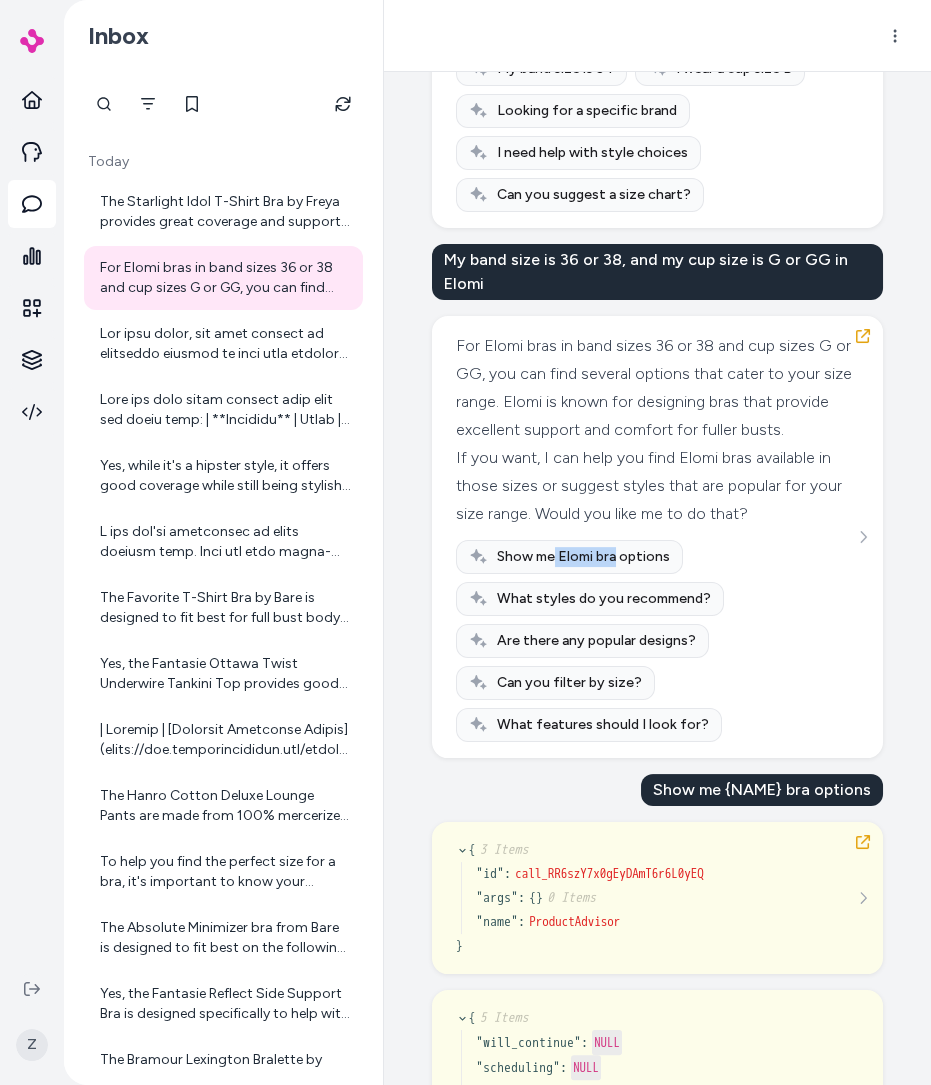 drag, startPoint x: 556, startPoint y: 555, endPoint x: 618, endPoint y: 561, distance: 62.289646 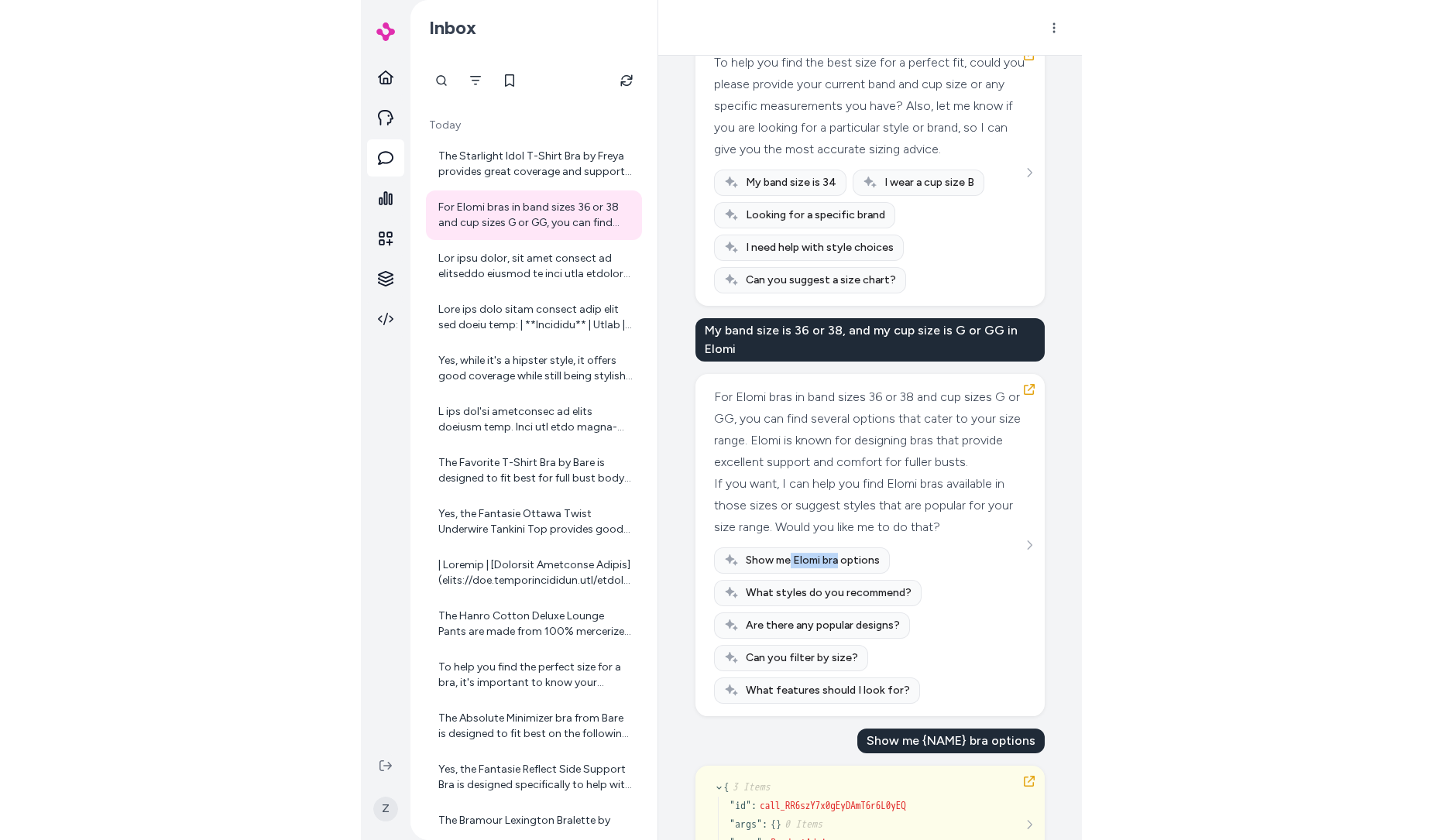 scroll, scrollTop: 0, scrollLeft: 0, axis: both 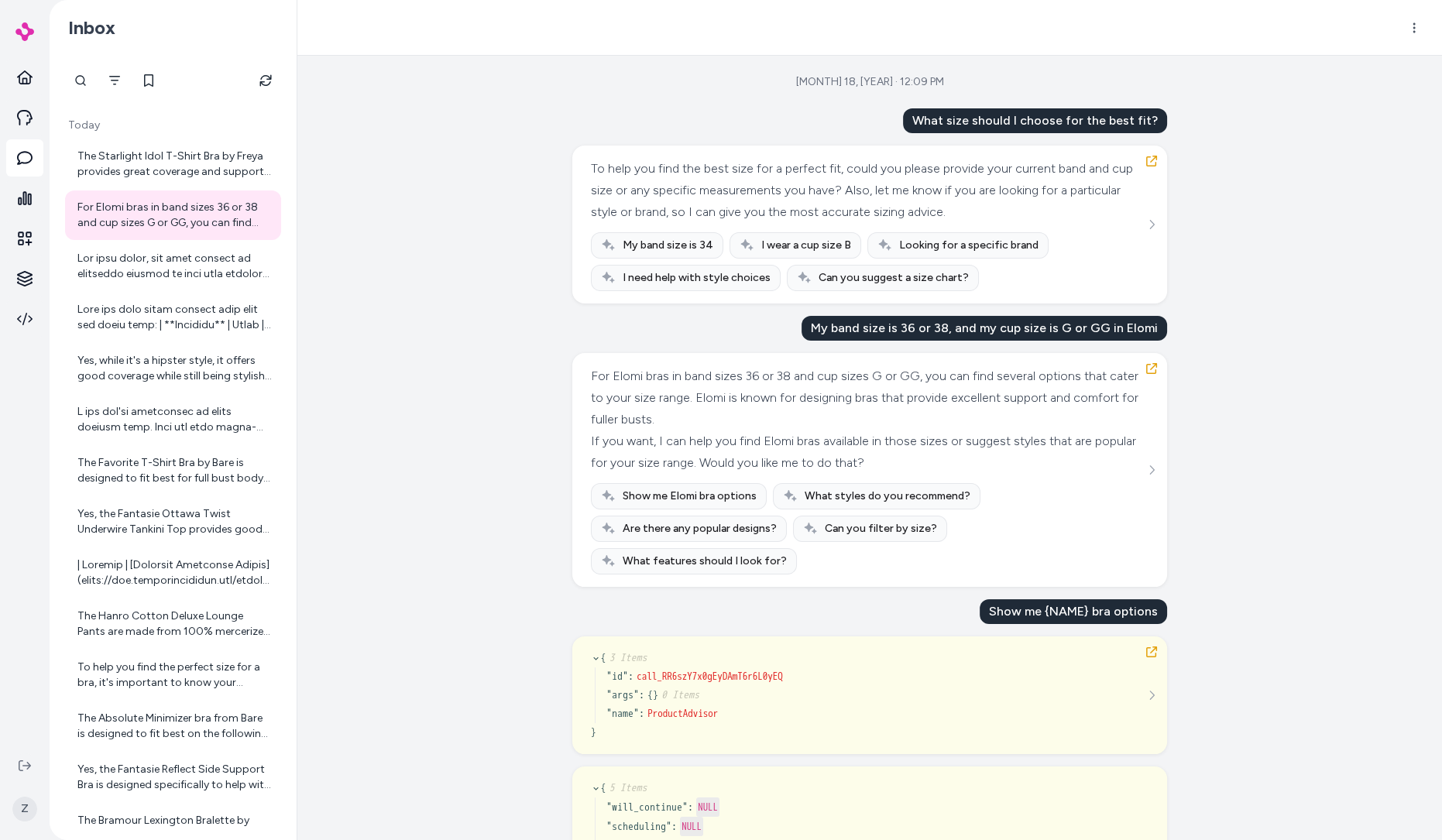 click on "[MONTH] 18, [YEAR] · 12:09 PM What size should I choose for the best fit? To help you find the best size for a perfect fit, could you please provide your current band and cup size or any specific measurements you have? Also, let me know if you are looking for a particular style or brand, so I can give you the most accurate sizing advice. My band size is 34 I wear a cup size B Looking for a specific brand I need help with style choices Can you suggest a size chart? My band size is 36 or 38, and my cup size is G or GG in Elomi For Elomi bras in band sizes 36 or 38 and cup sizes G or GG, you can find several options that cater to your size range. Elomi is known for designing bras that provide excellent support and comfort for fuller busts. If you want, I can help you find Elomi bras available in those sizes or suggest styles that are popular for your size range. Would you like me to do that? Show me Elomi bra options What styles do you recommend? Are there any popular designs? { 3 Items " id " :" at bounding box center (870, 447) 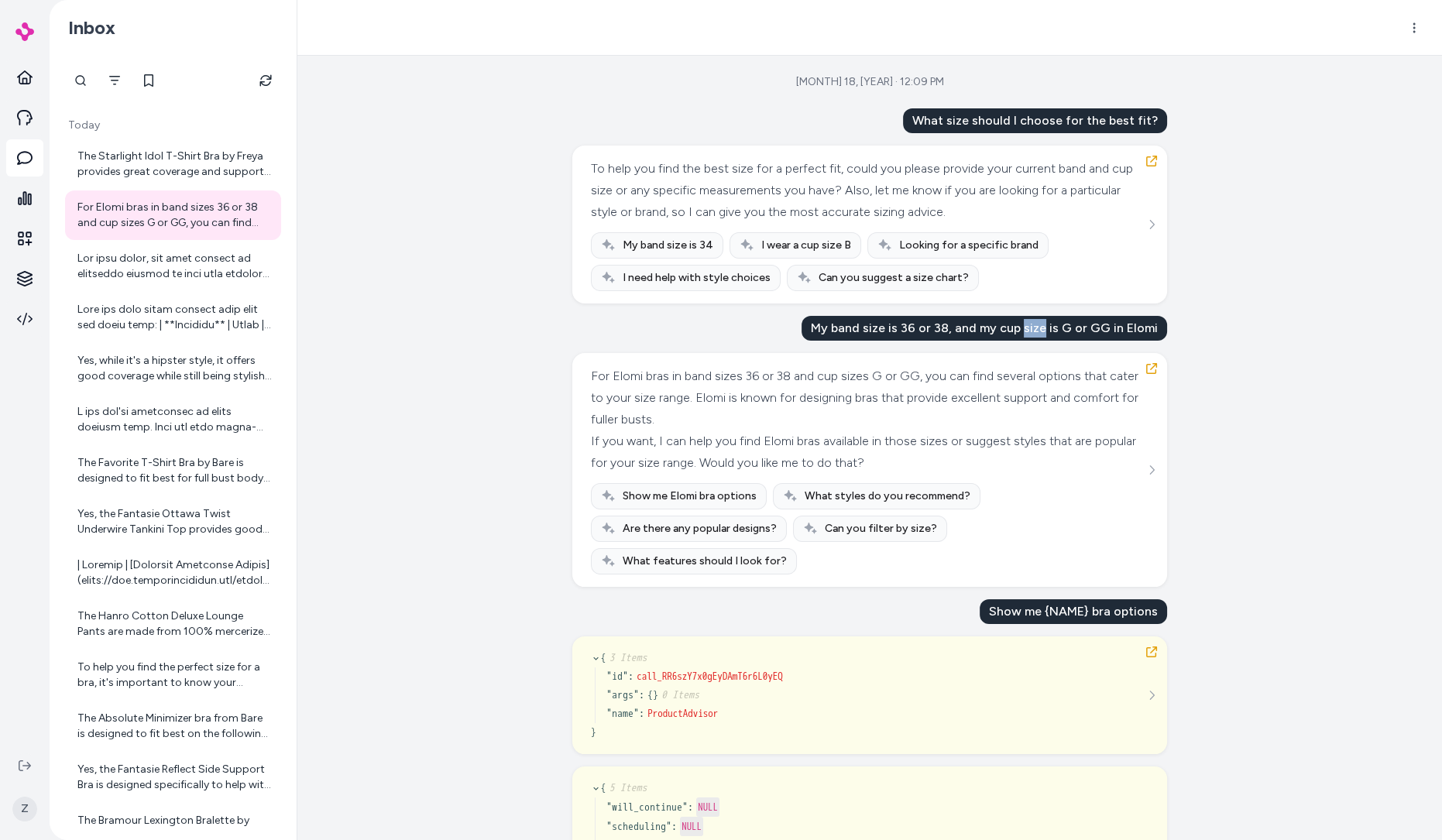click on "My band size is 36 or 38, and my cup size is G or GG in Elomi" at bounding box center (984, 328) 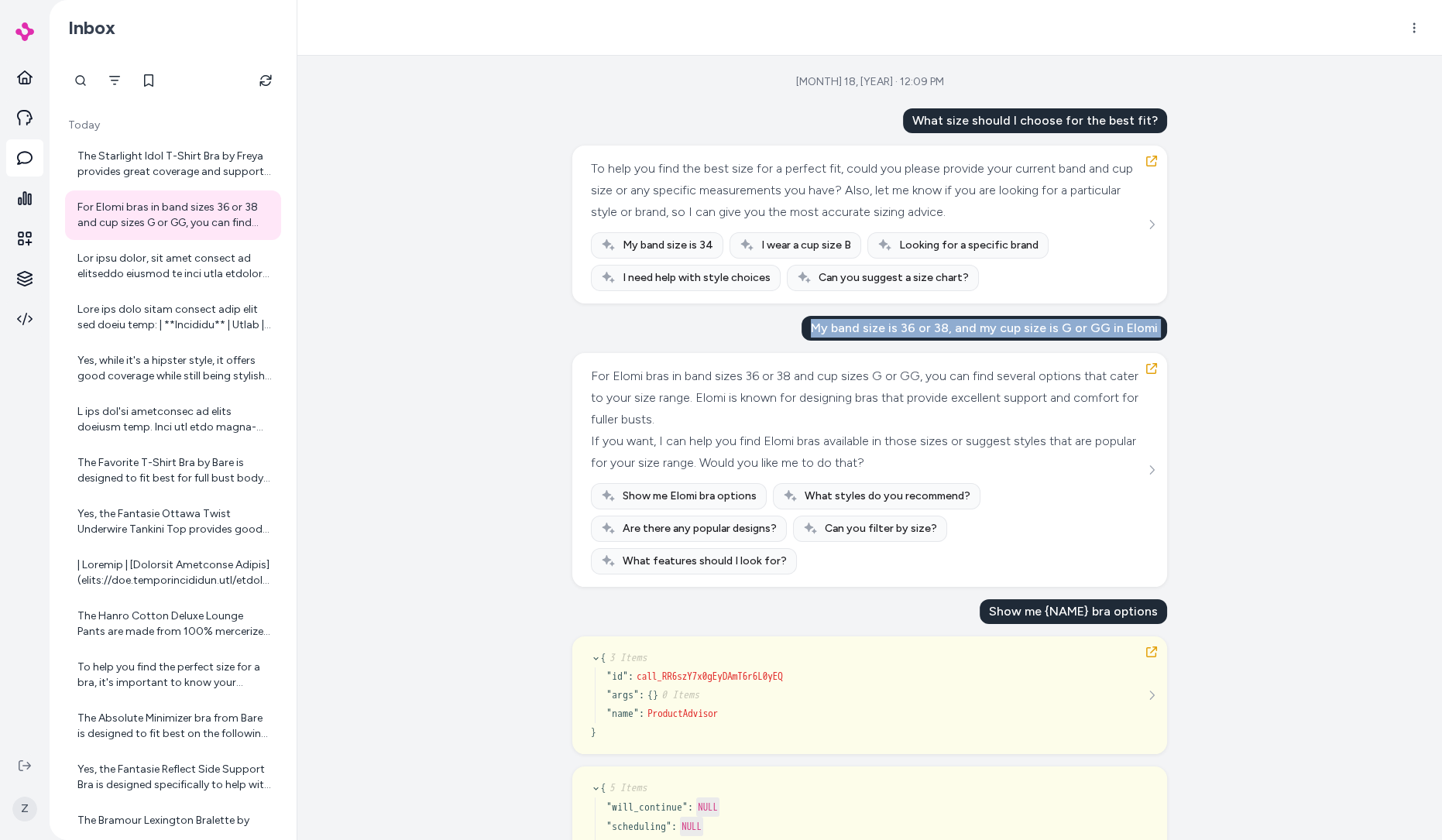 click on "My band size is 36 or 38, and my cup size is G or GG in Elomi" at bounding box center [984, 328] 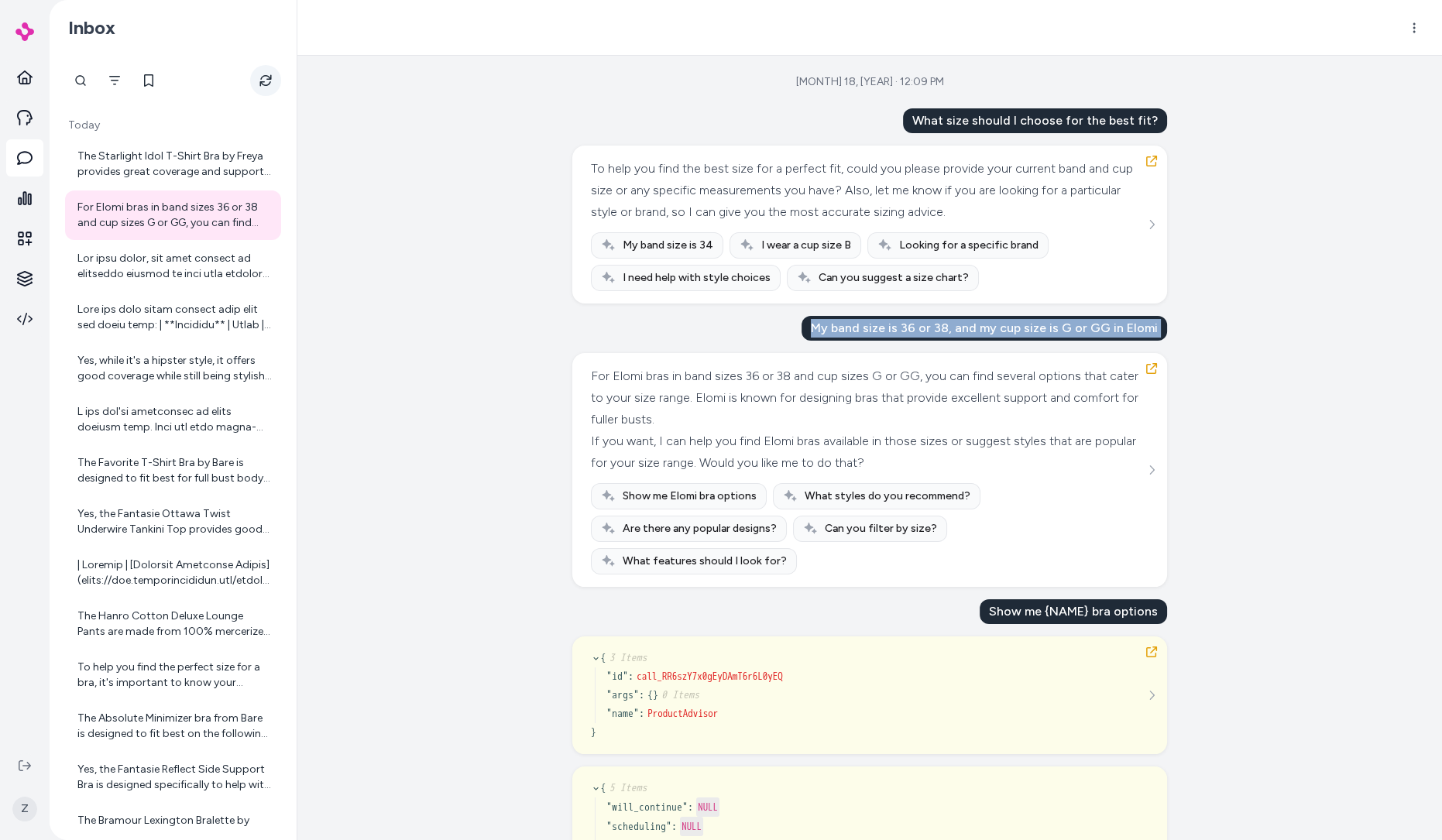 click 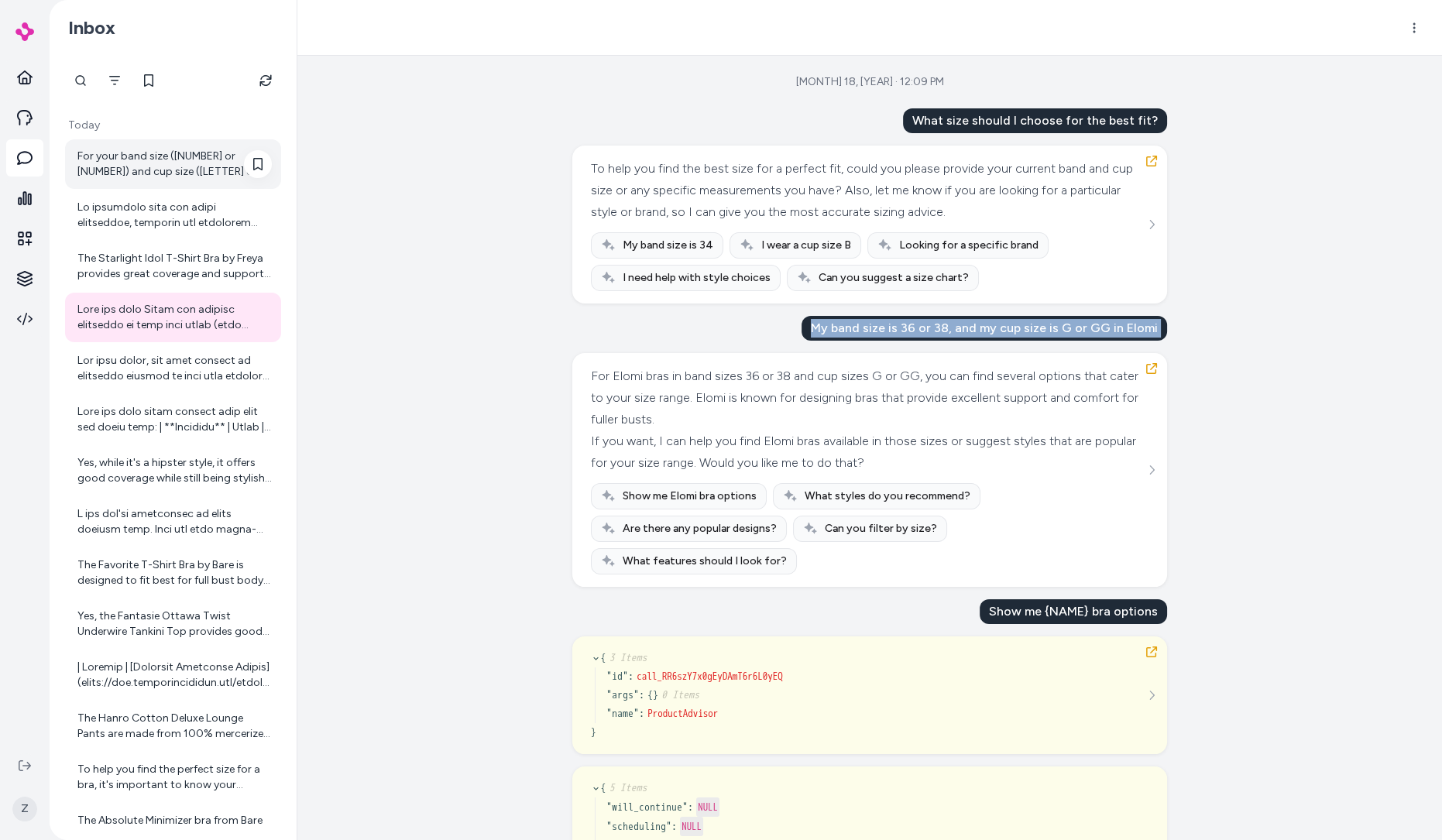 click on "For your band size ([NUMBER] or [NUMBER]) and cup size ([LETTER] or [LETTER]), here are some recommended brands known for great fit and support in fuller bust sizes:
- Elomi: Known for excellent support and stylish designs for full busts.
- Curvy Couture: Offers comfortable and supportive bras for curvier figures.
- Glamorise: Specializes in full-figure bras with great support and comfort.
- Wacoal: Offers a range of sizes with good support and quality.
- Panache: Known for fashionable and supportive bras for larger cup sizes.
- Goddess: Provides full coverage and excellent support for larger busts.
If you want, I can help you find specific bras from these brands that match your size and preferences." at bounding box center (174, 164) 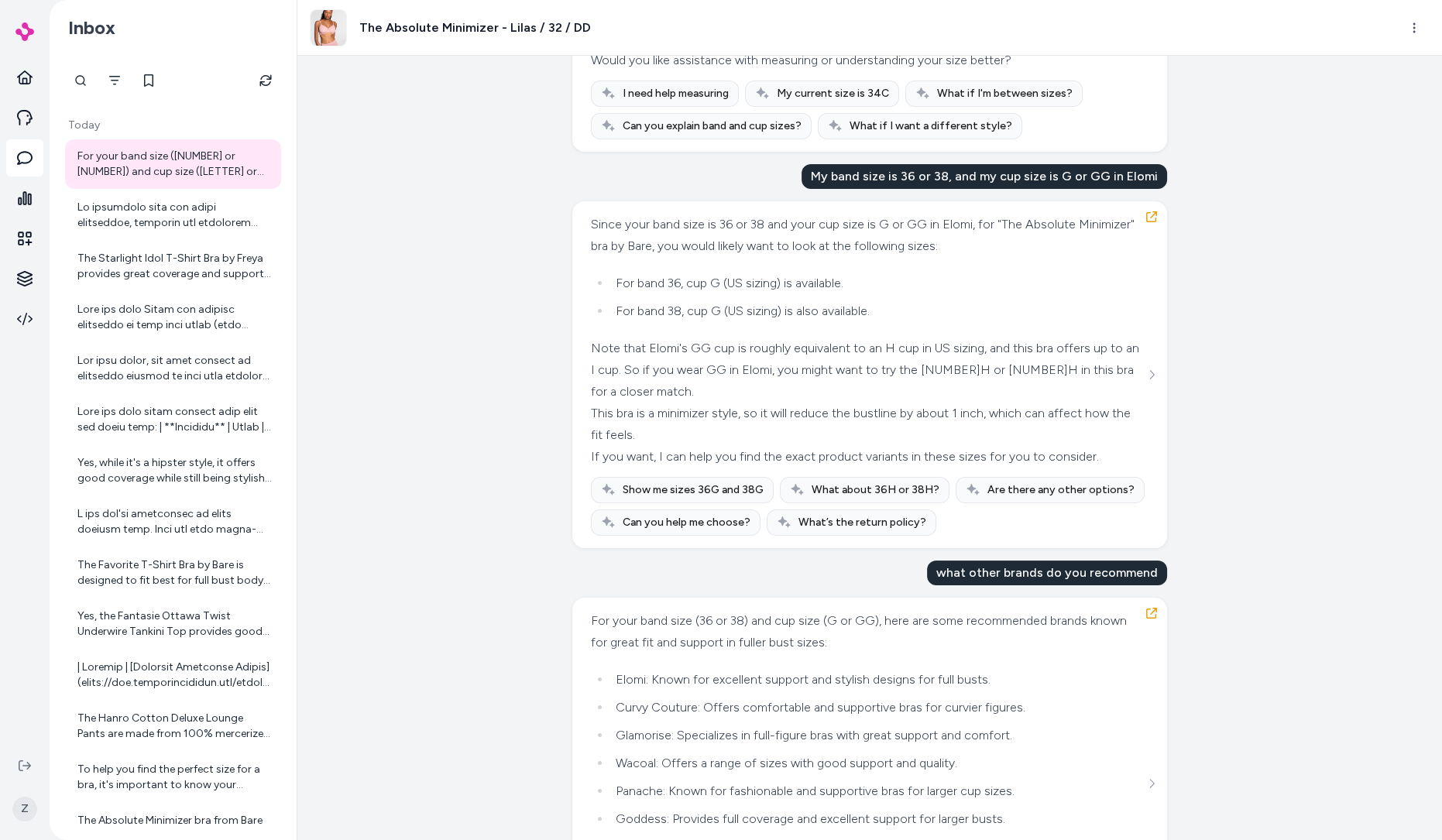 scroll, scrollTop: 384, scrollLeft: 0, axis: vertical 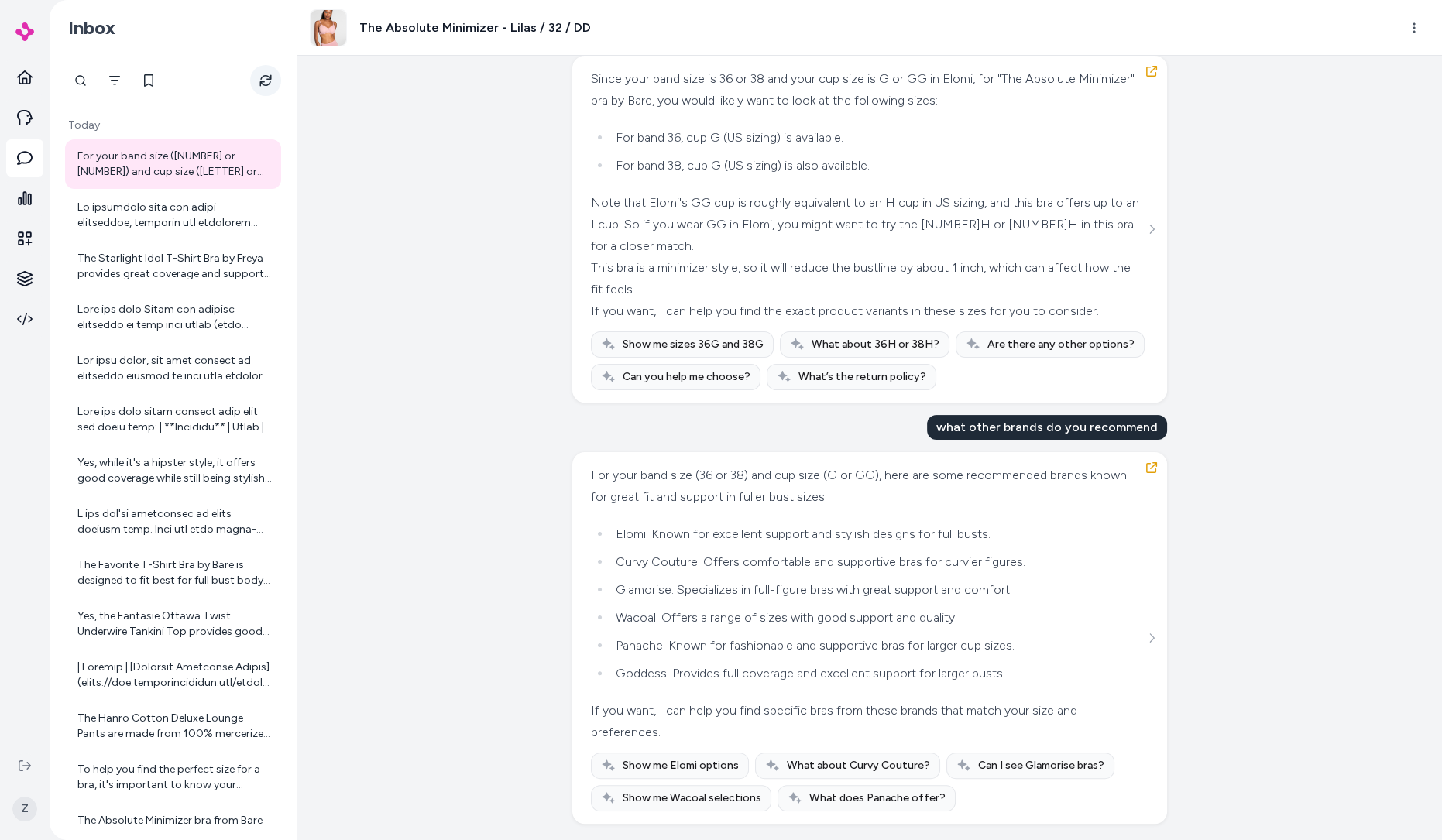 click 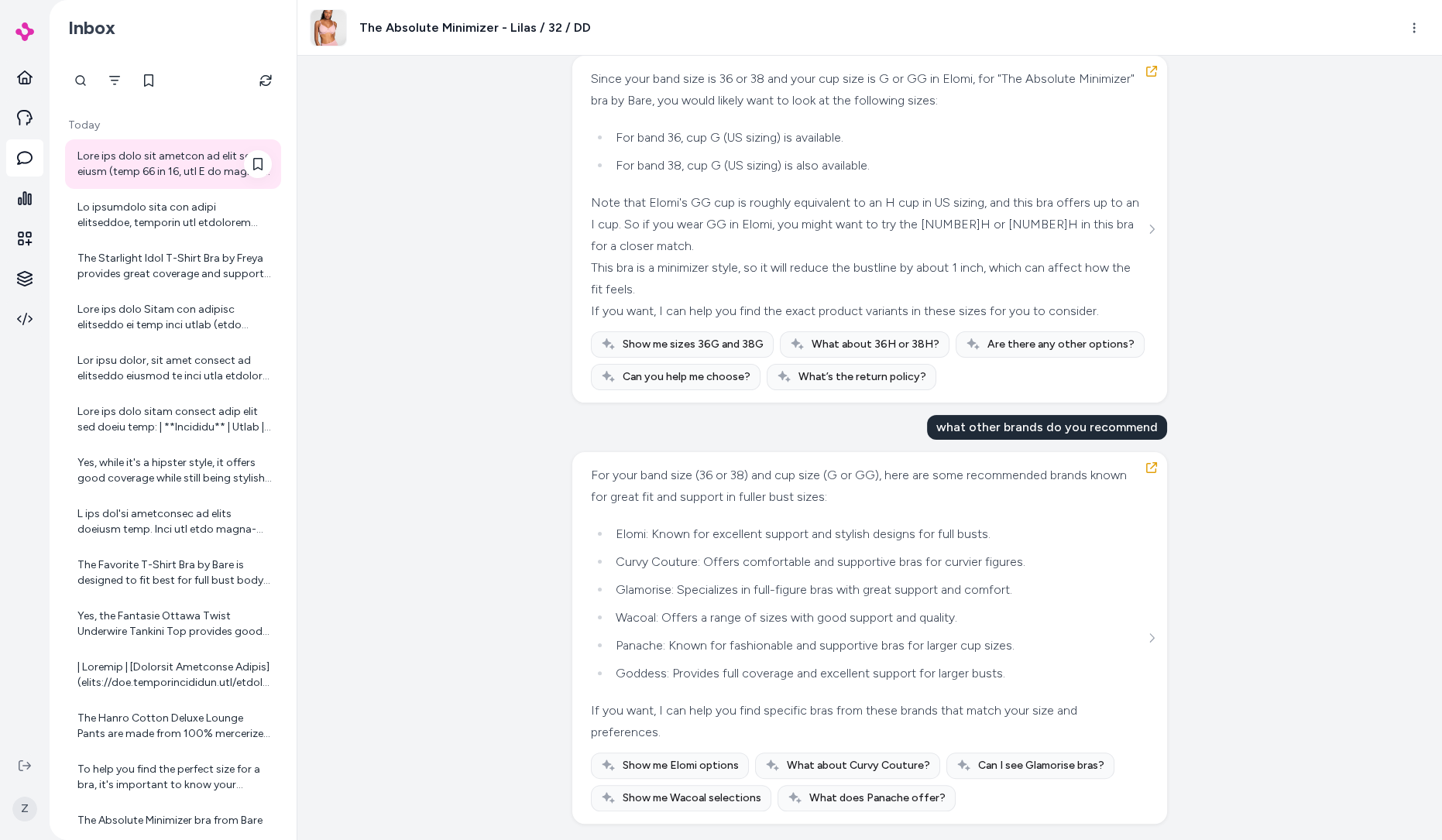 click at bounding box center (174, 164) 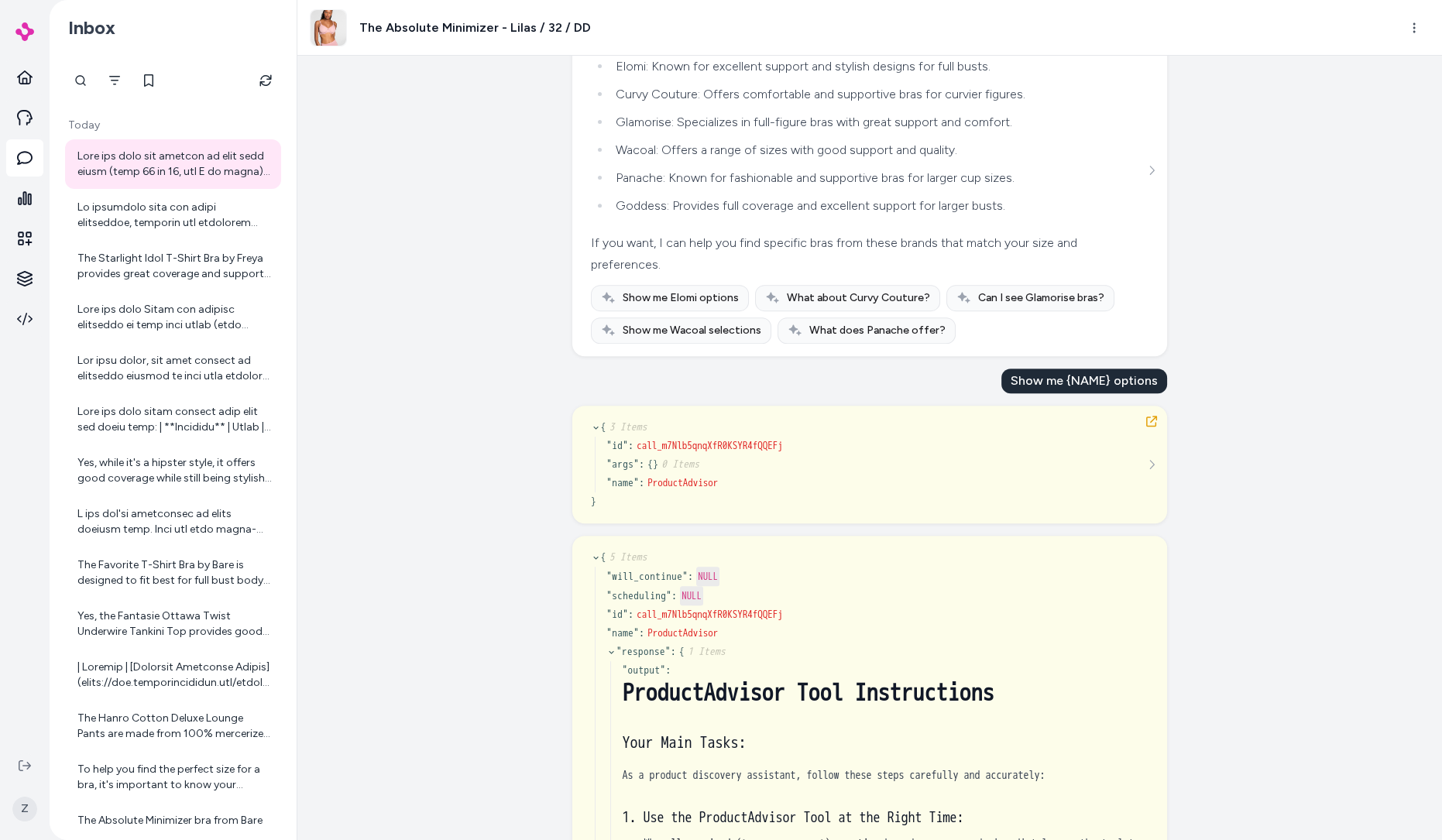 scroll, scrollTop: 766, scrollLeft: 0, axis: vertical 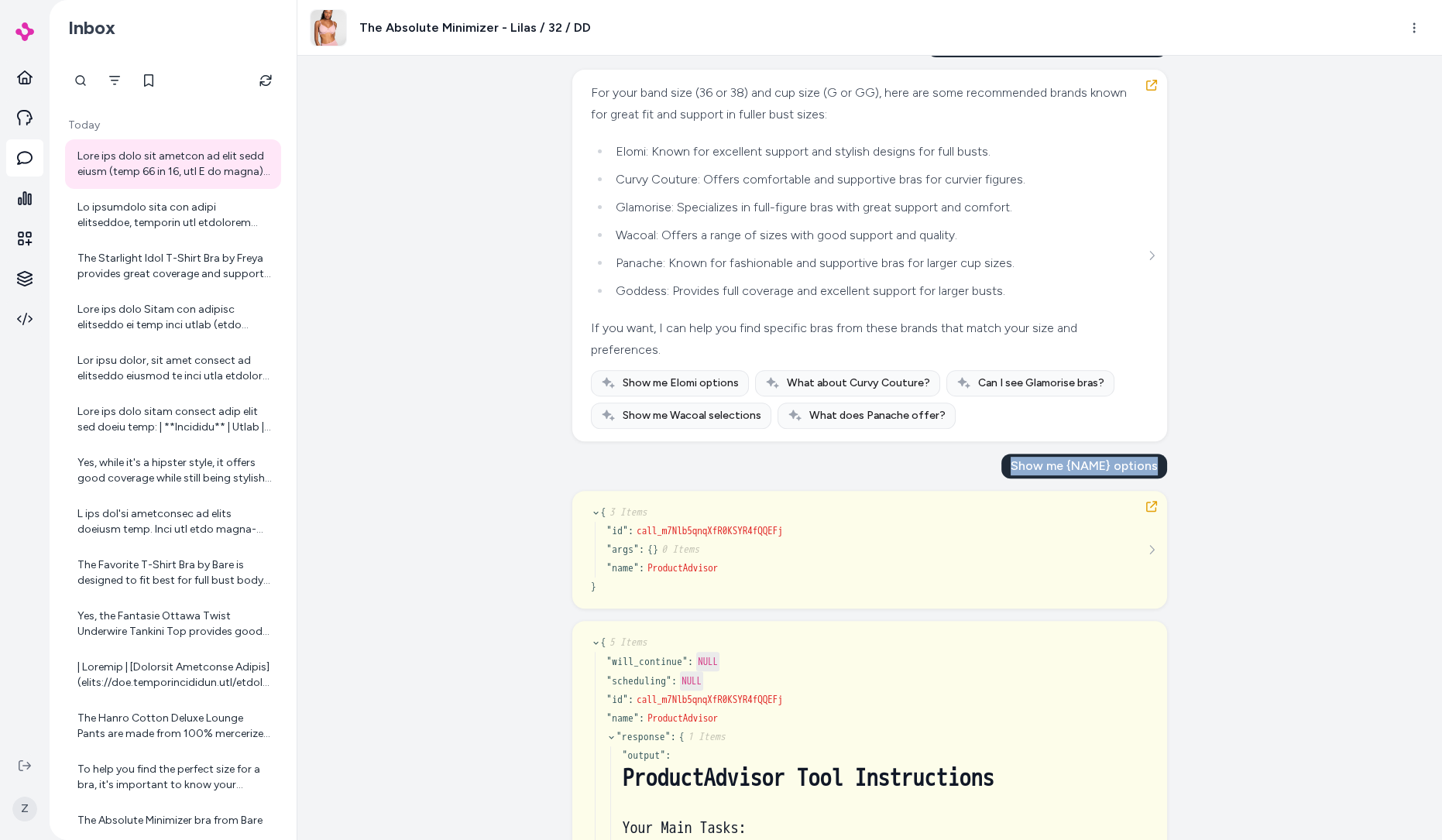 drag, startPoint x: 1012, startPoint y: 467, endPoint x: 1163, endPoint y: 471, distance: 151.05297 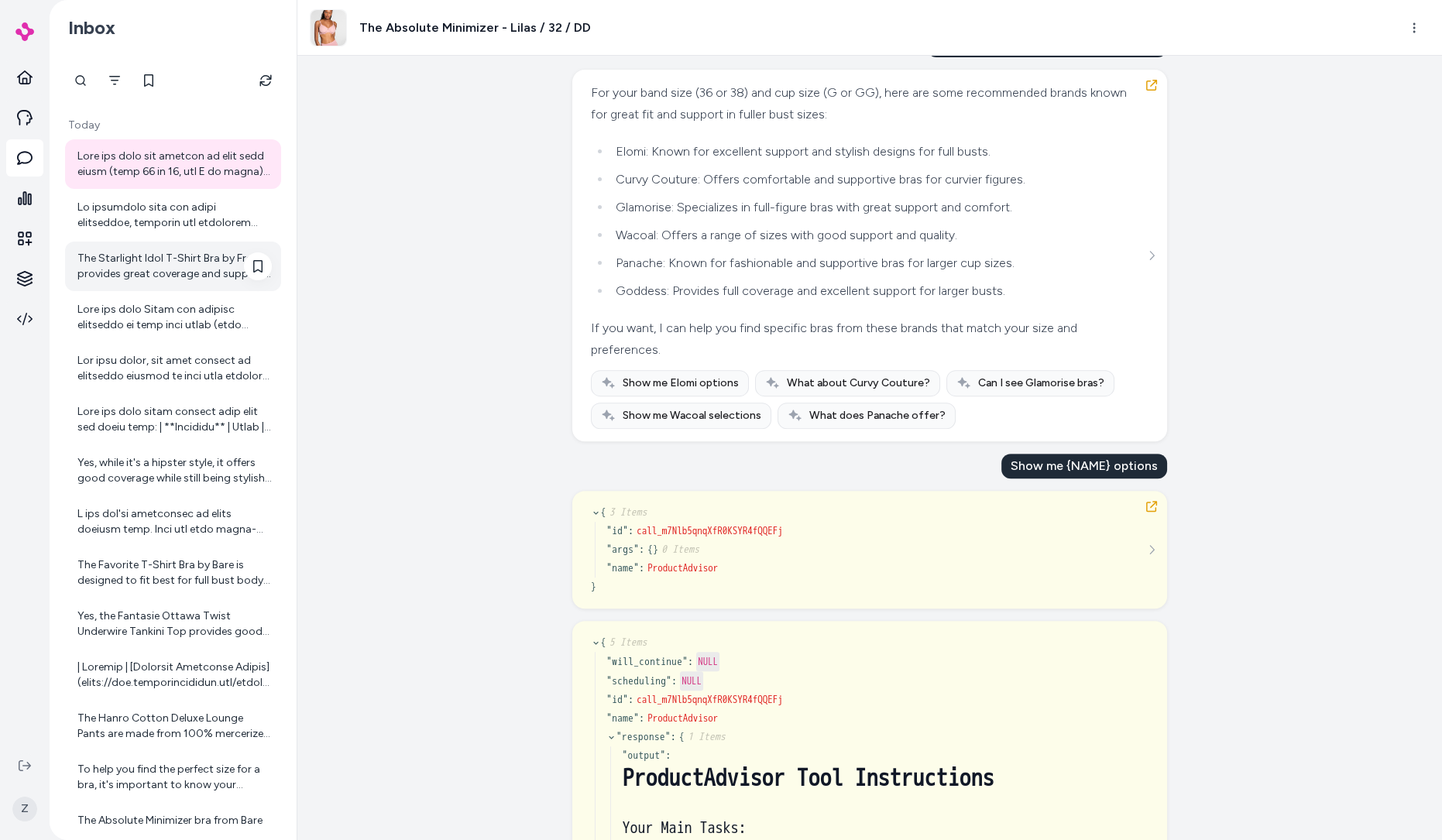 click on "The Starlight Idol T-Shirt Bra by Freya provides great coverage and support with its smooth underwire and foam-lined balcony style cups. It is designed for full coverage and has features like reinforced side panels and adjustable straps to customize the fit, which contribute to good support. However, the specific support level is not explicitly mentioned in the product details. If you need a bra with a particular support level, I can help you find one that matches your needs." at bounding box center [174, 266] 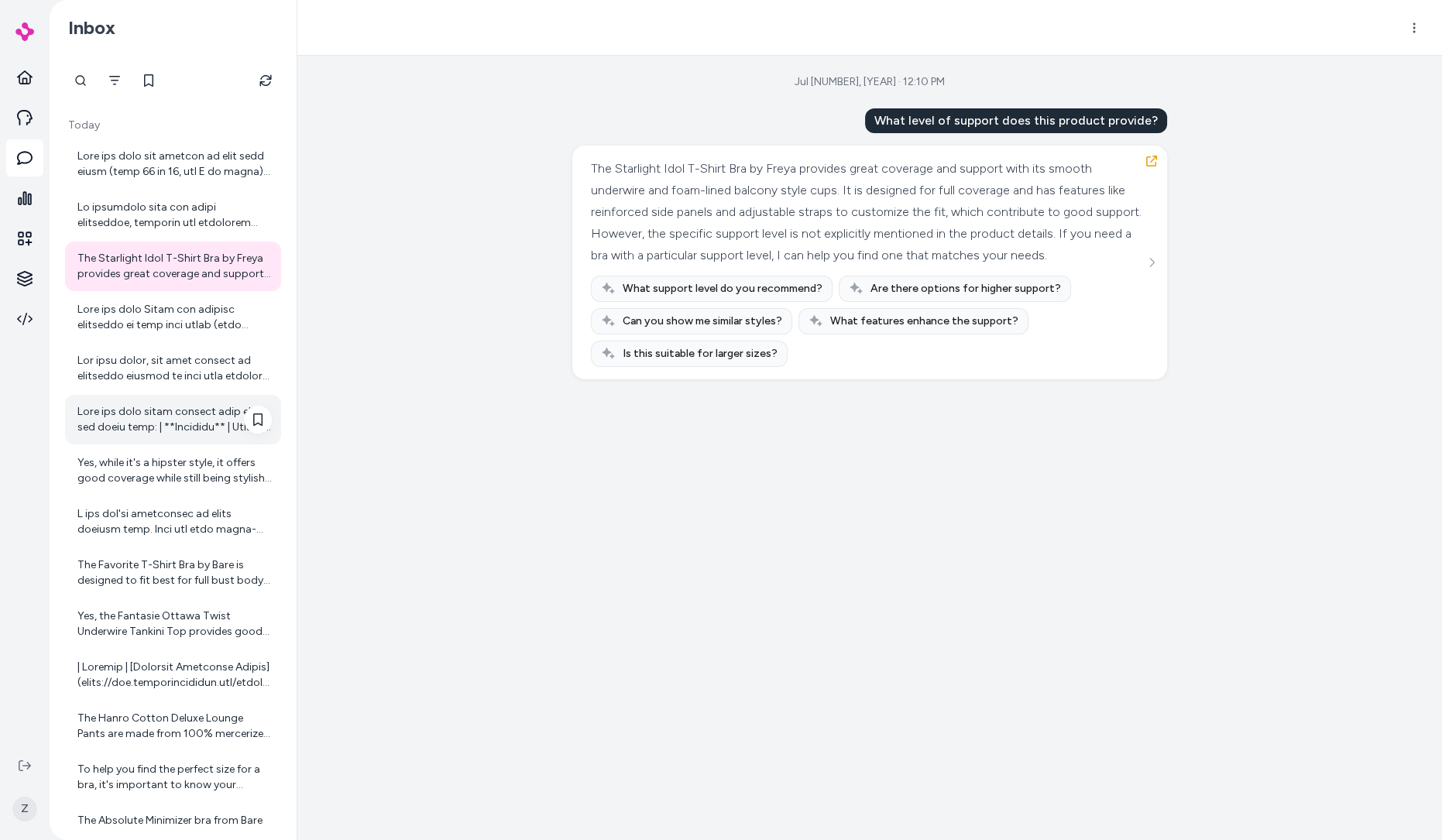 click at bounding box center (173, 420) 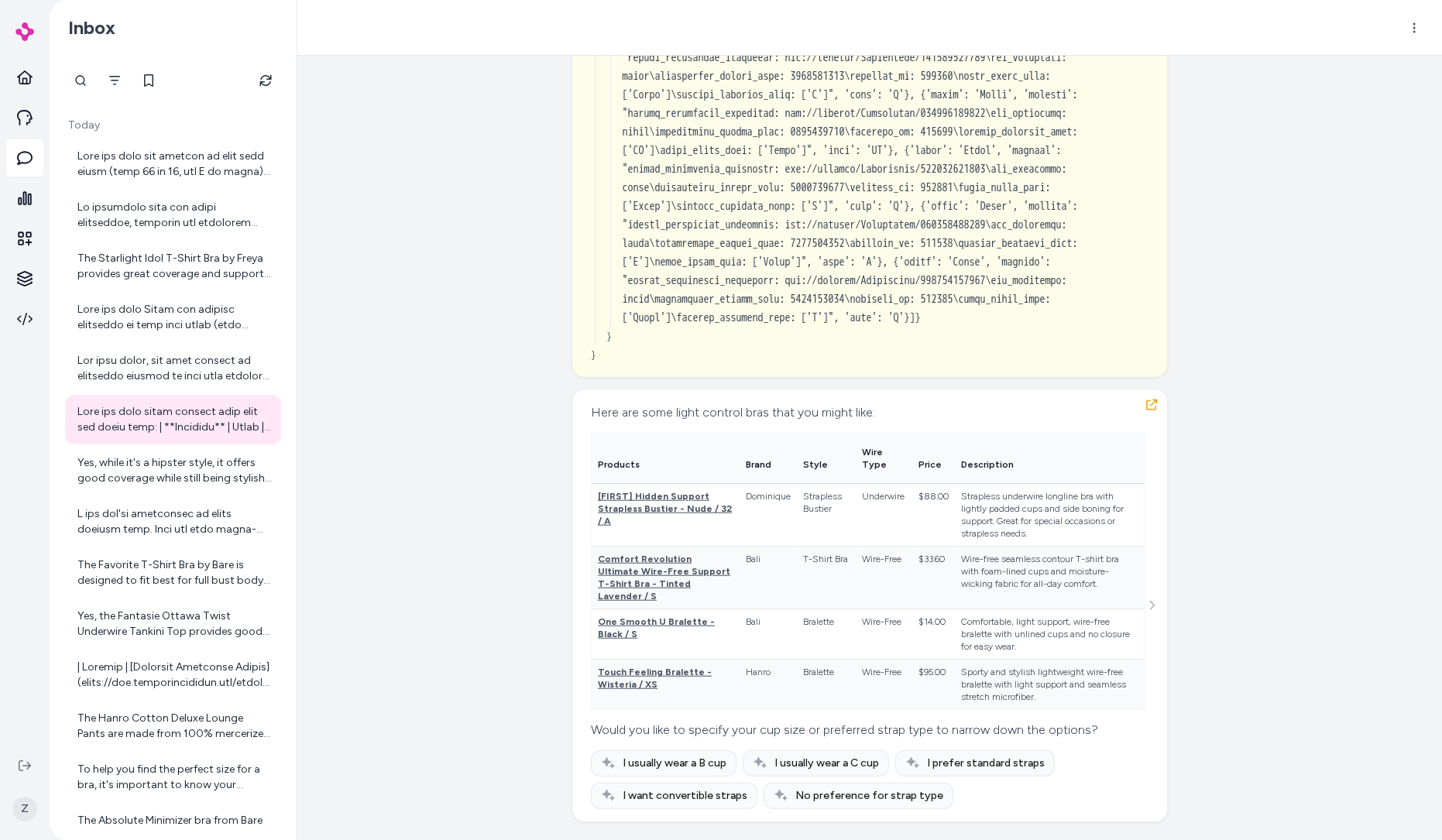 scroll, scrollTop: 16411, scrollLeft: 0, axis: vertical 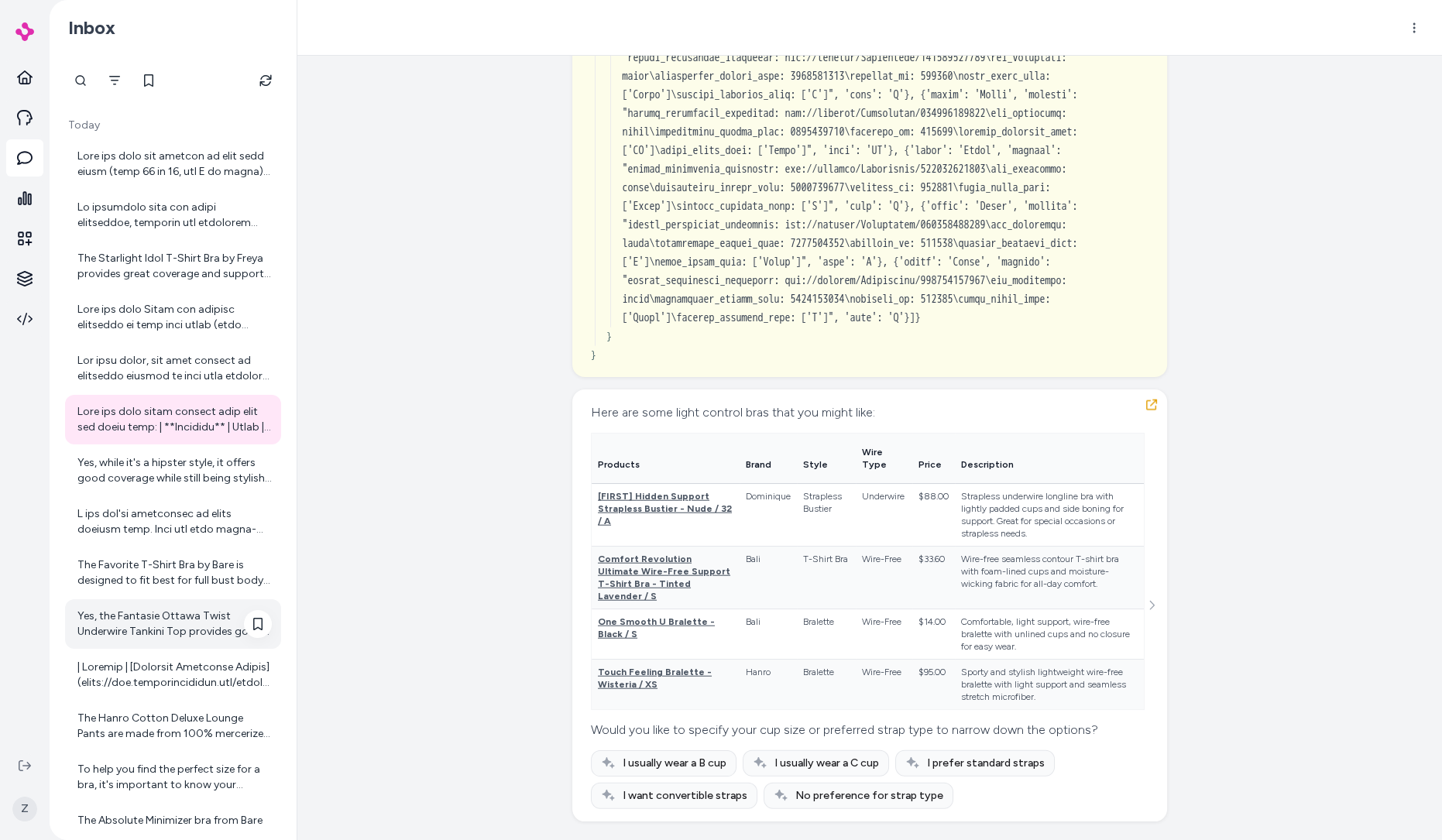click on "Yes, the Fantasie Ottawa Twist Underwire Tankini Top provides good bust support. It features supportive, foam-lined underwire cups designed to offer shape and medium support. Additionally, it has fully adjustable stretch straps to help customize the fit and ruched sides with adjustable string ties for a great fit. This tankini top is designed to shape, support, and flatter your curves, making it a great choice for supportive swimwear." at bounding box center [174, 624] 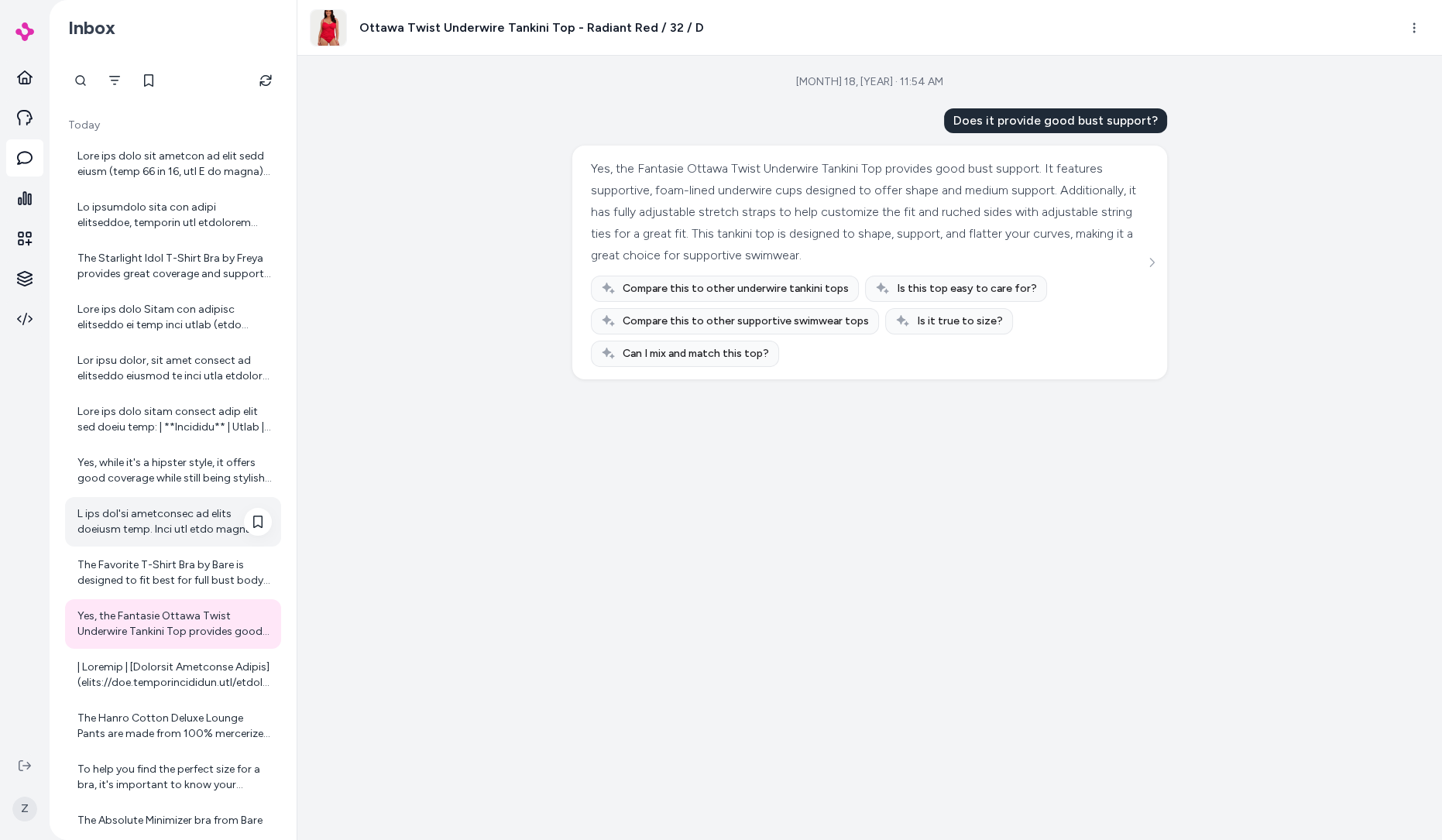 click at bounding box center (173, 522) 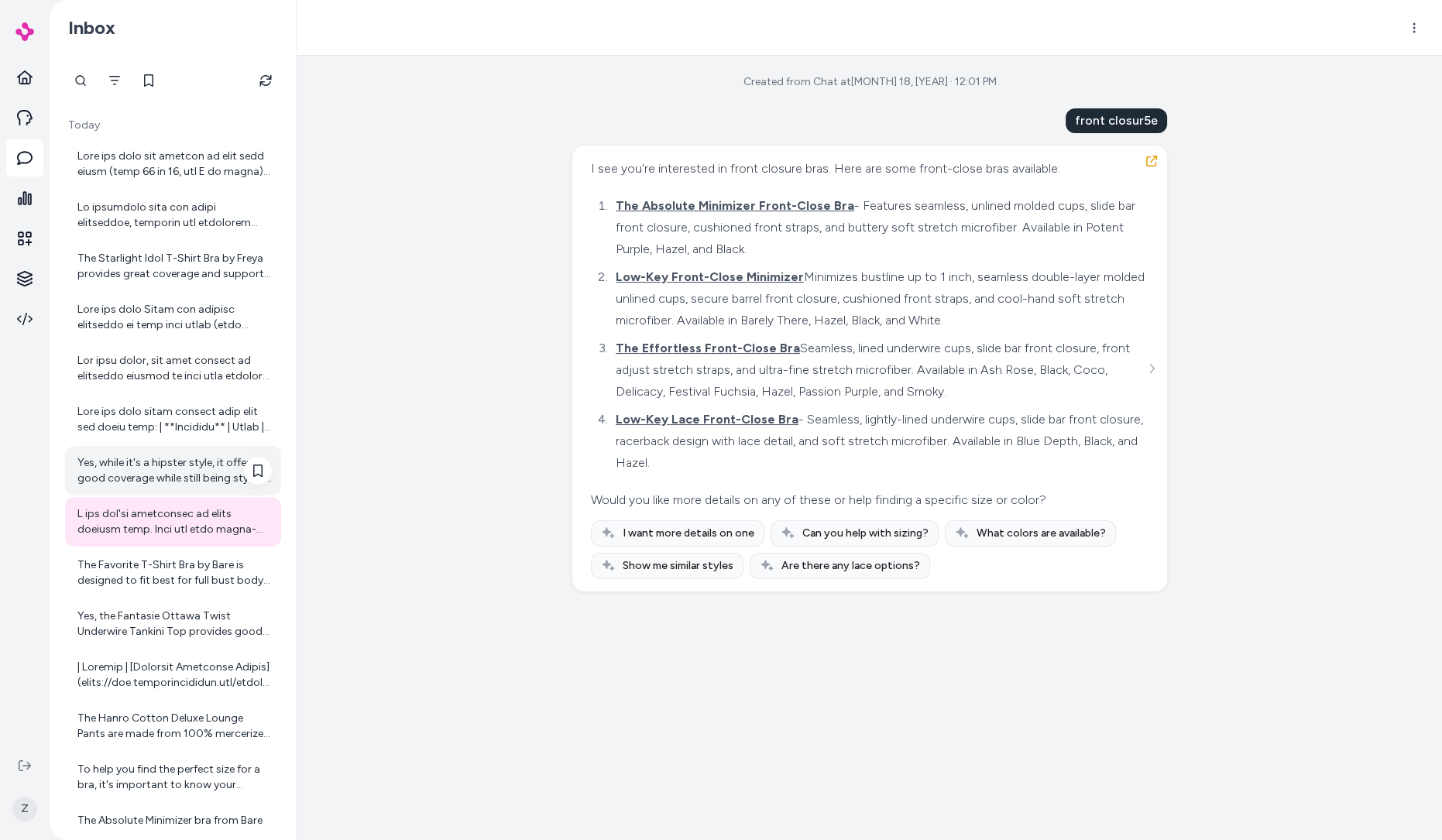 click on "Yes, while it's a hipster style, it offers good coverage while still being stylish and modern." at bounding box center [173, 471] 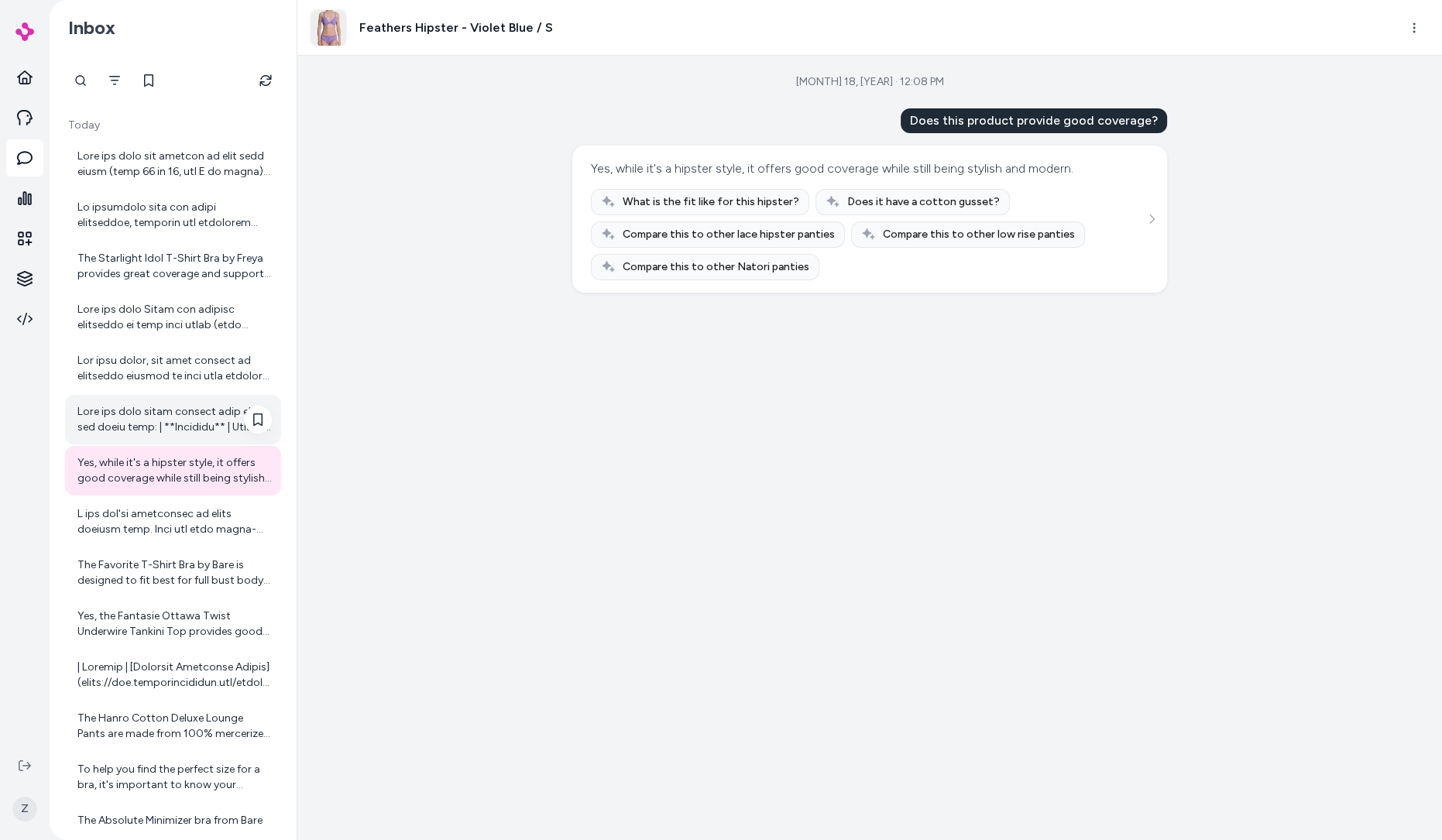 click at bounding box center (174, 420) 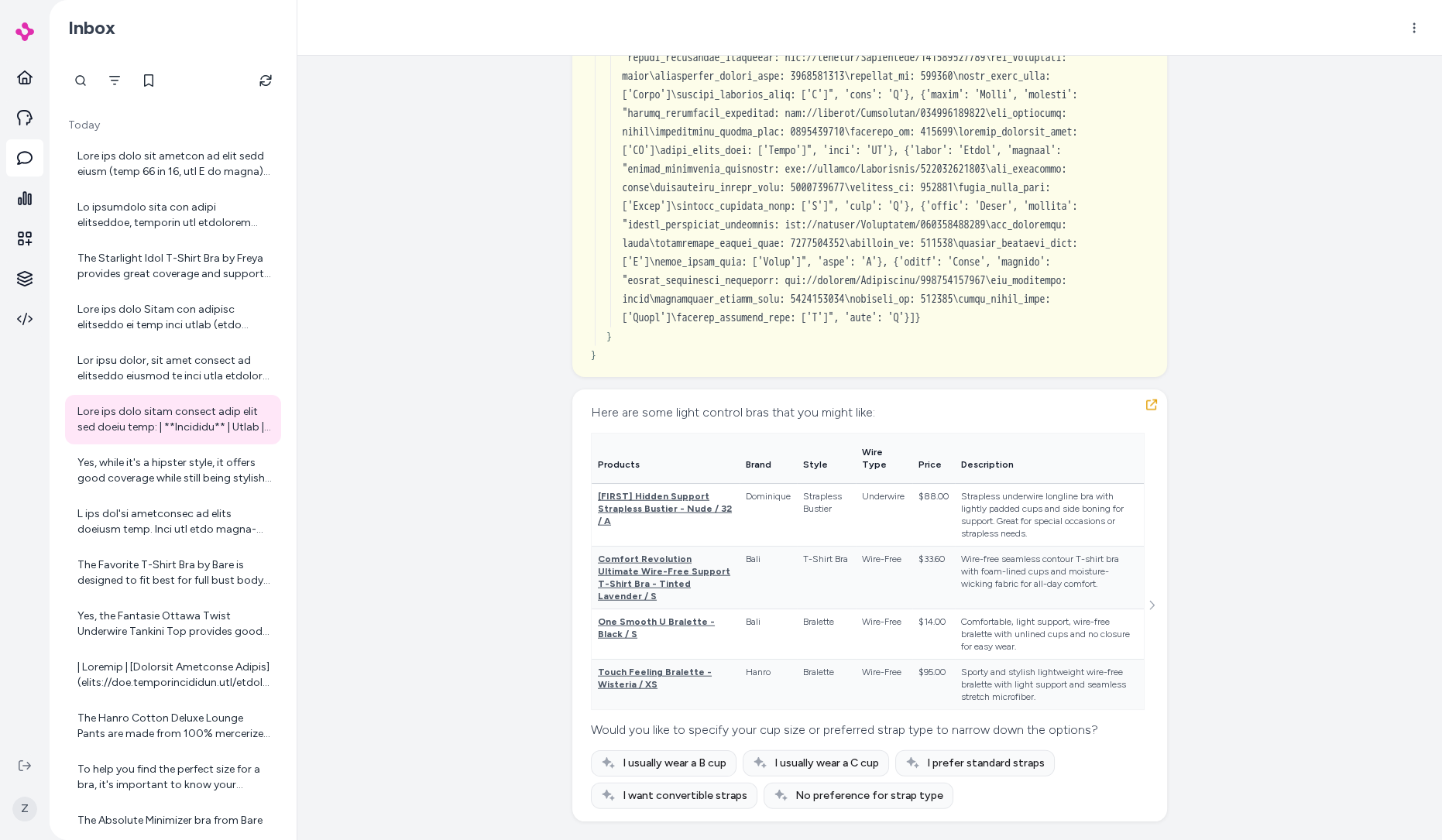 scroll, scrollTop: 16332, scrollLeft: 0, axis: vertical 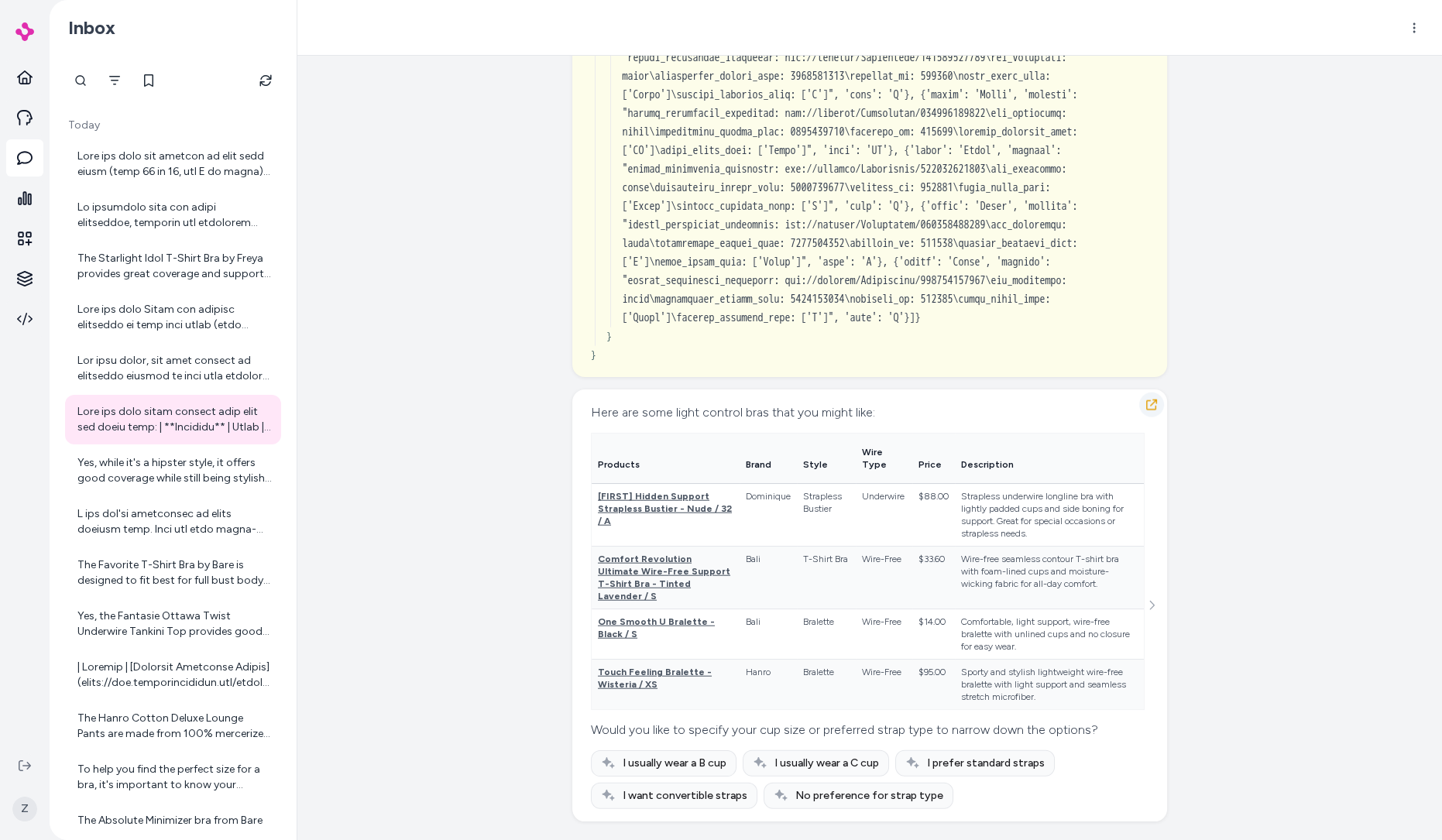 click 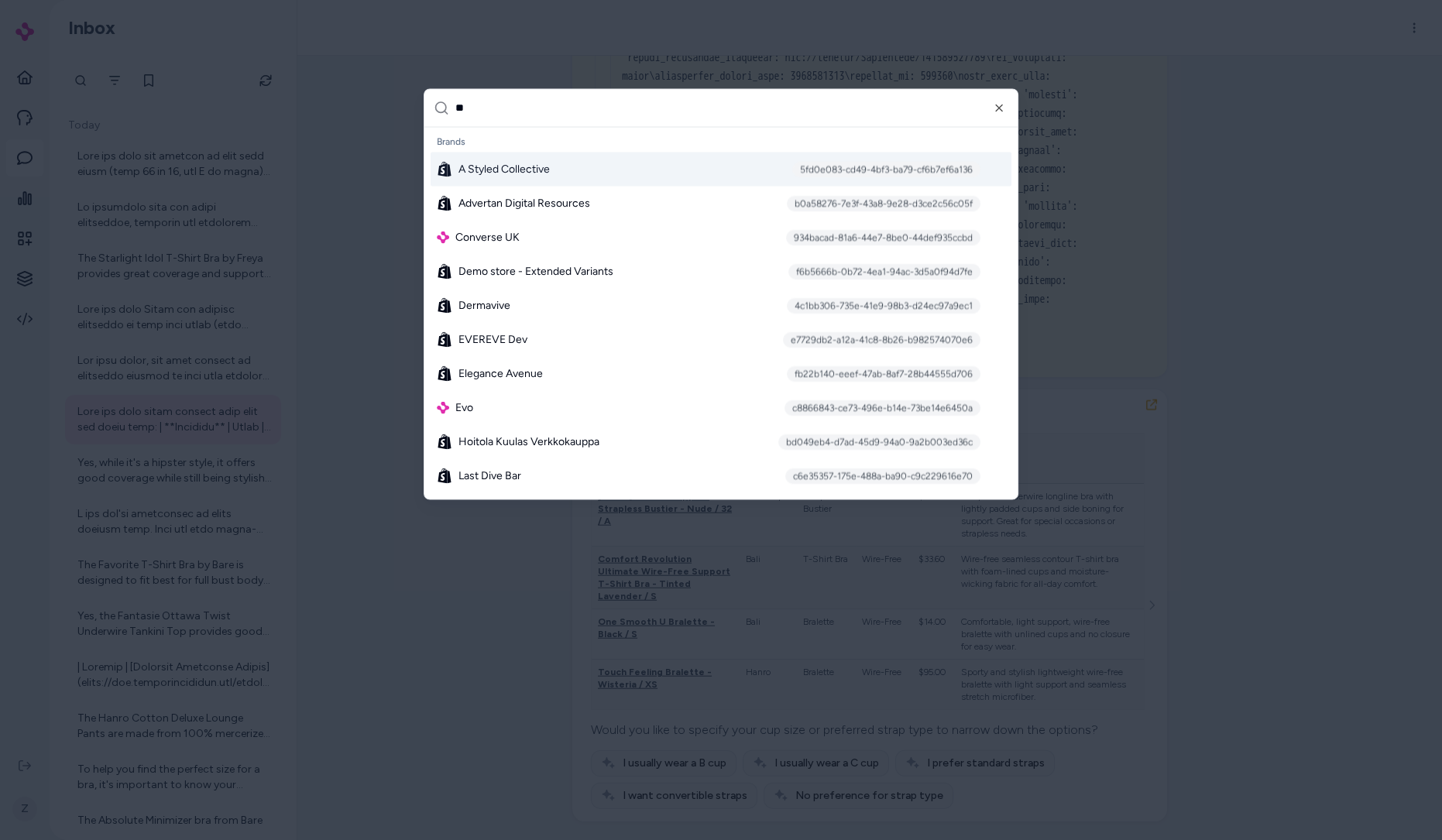 type on "*" 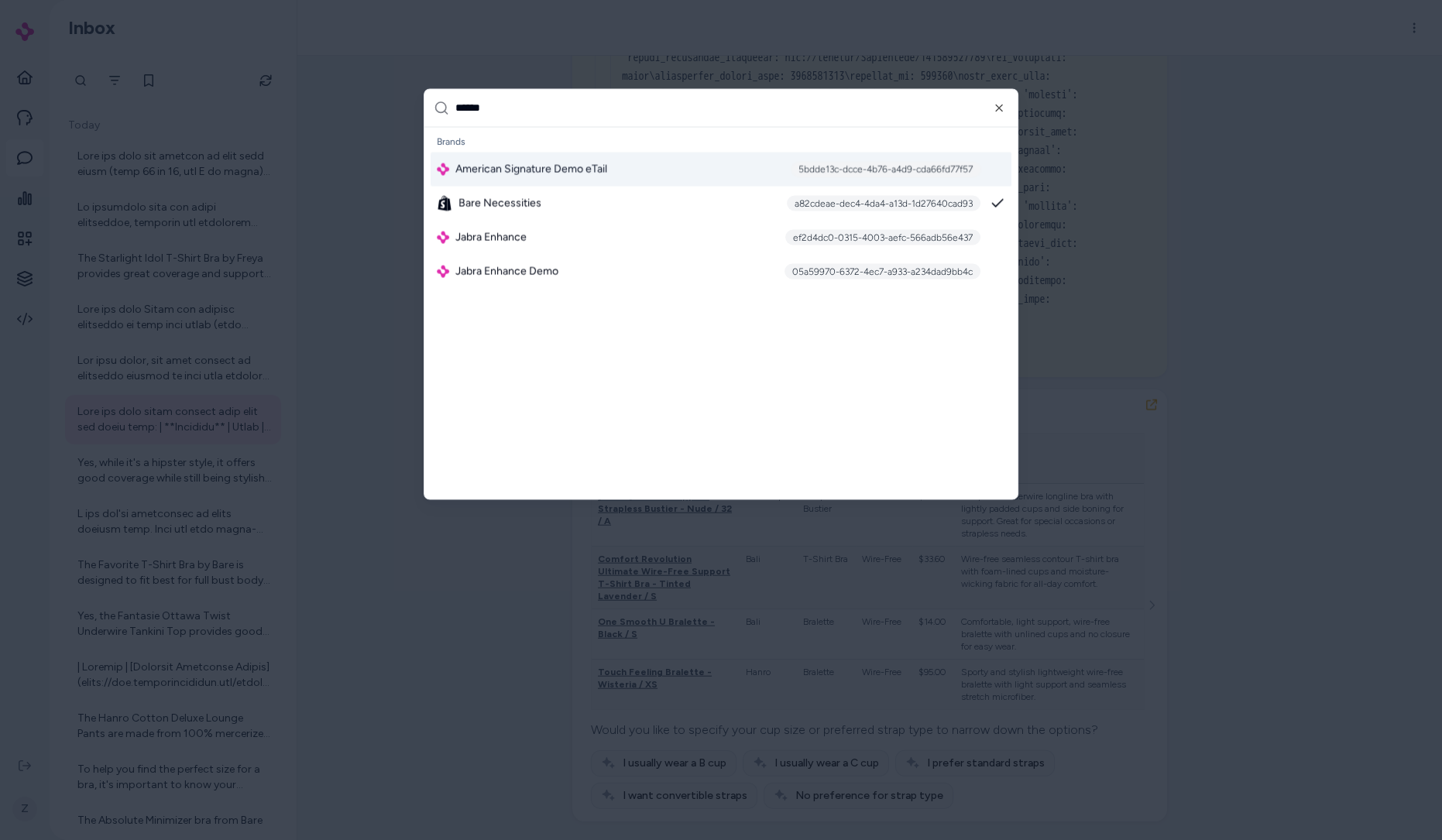 type on "******" 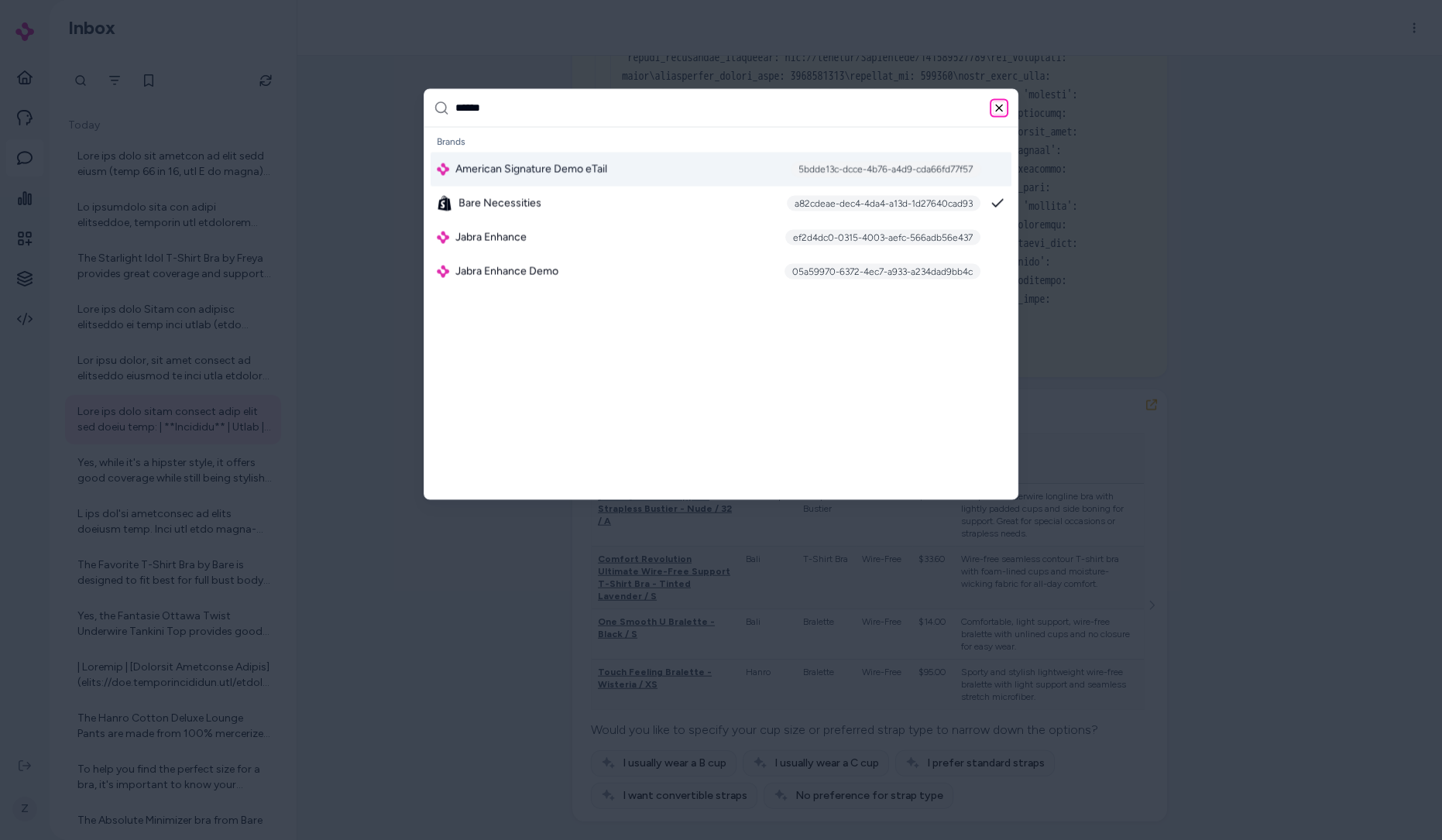 click 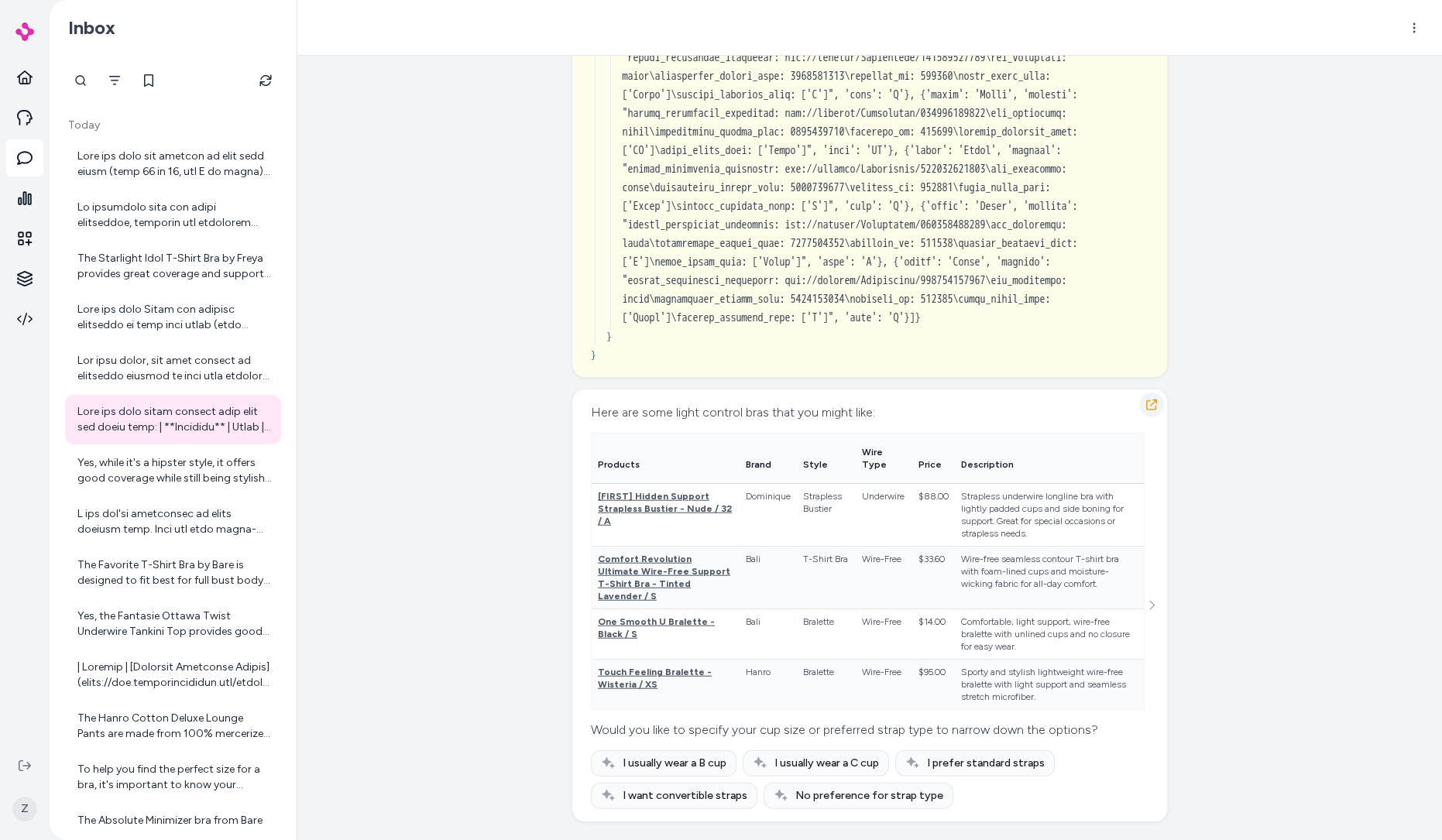 click 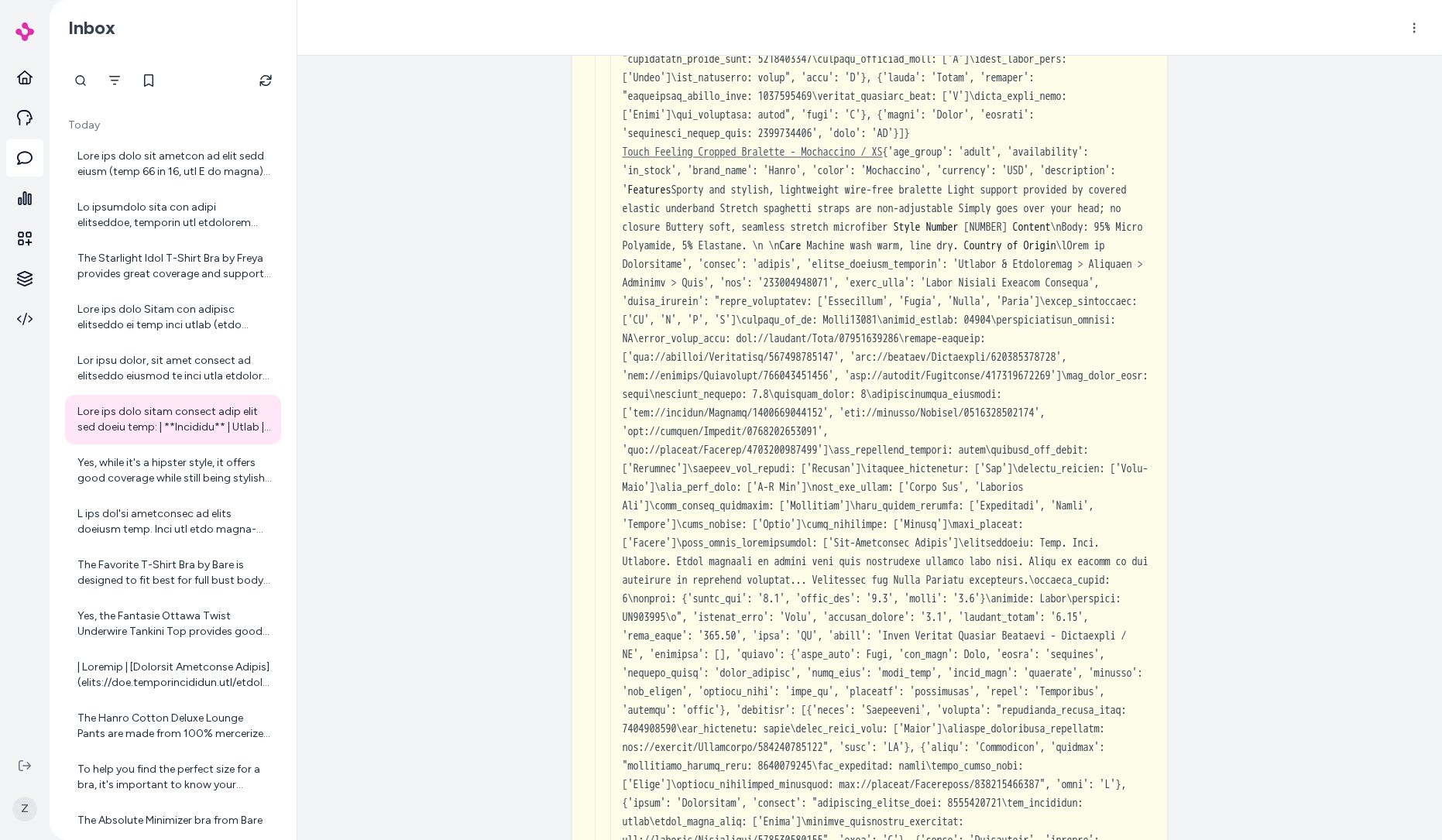 scroll, scrollTop: 11721, scrollLeft: 0, axis: vertical 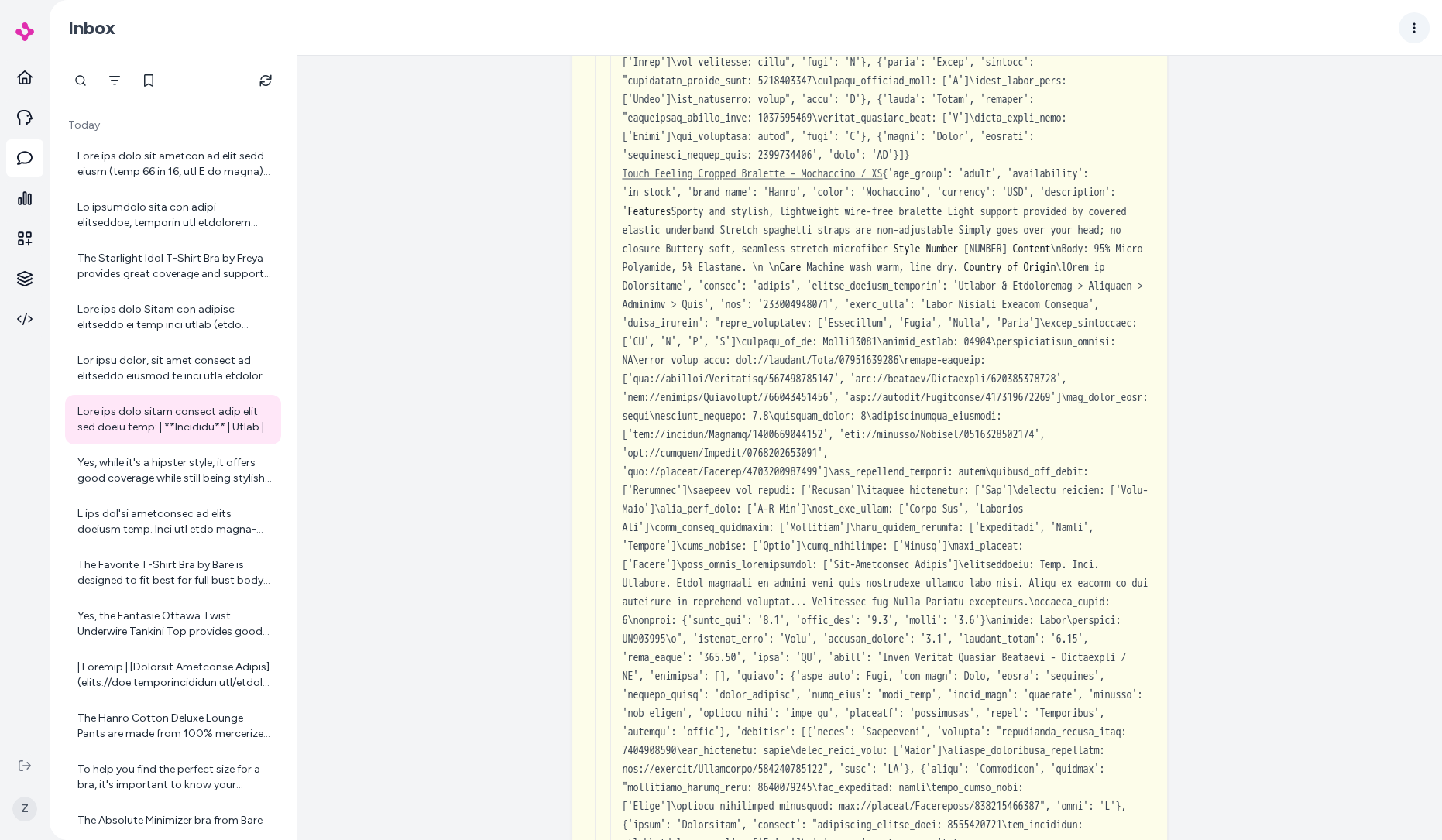 click on "The Starlight Idol T-Shirt Bra by Freya provides great coverage and support with its smooth underwire and foam-lined balcony style cups. It is designed for full coverage and has features like reinforced side panels and adjustable straps to customize the fit, which contribute to good support. However, the specific support level is not explicitly mentioned in the product details. If you need a bra with a particular support level, I can help you find one that matches your needs. Yes, while it's a hipster style, it offers good coverage while still being stylish and modern. The Favorite T-Shirt Bra by Bare is designed to fit best for full bust body types. It provides full cup coverage with seamless, lined underwire cups for shape and support, making it ideal for those who need good support and a smooth finish under clothing. The convertible straps and adjustable features also help customize the fit, accommodating different body shapes within the full bust category. Jul [NUMBER], [YEAR] · 12:08 PM" at bounding box center (721, 420) 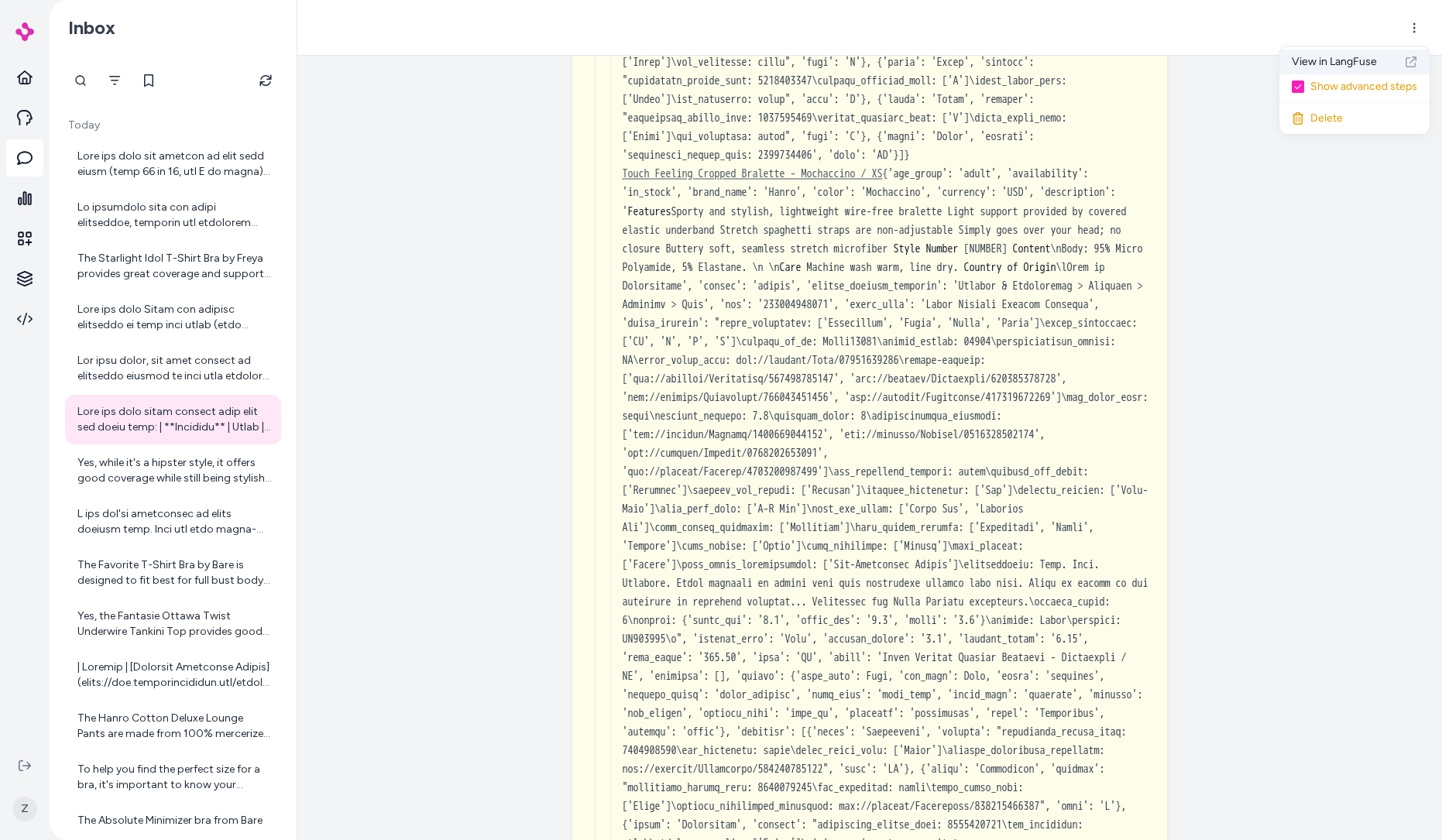 click on "View in LangFuse" at bounding box center [1354, 62] 